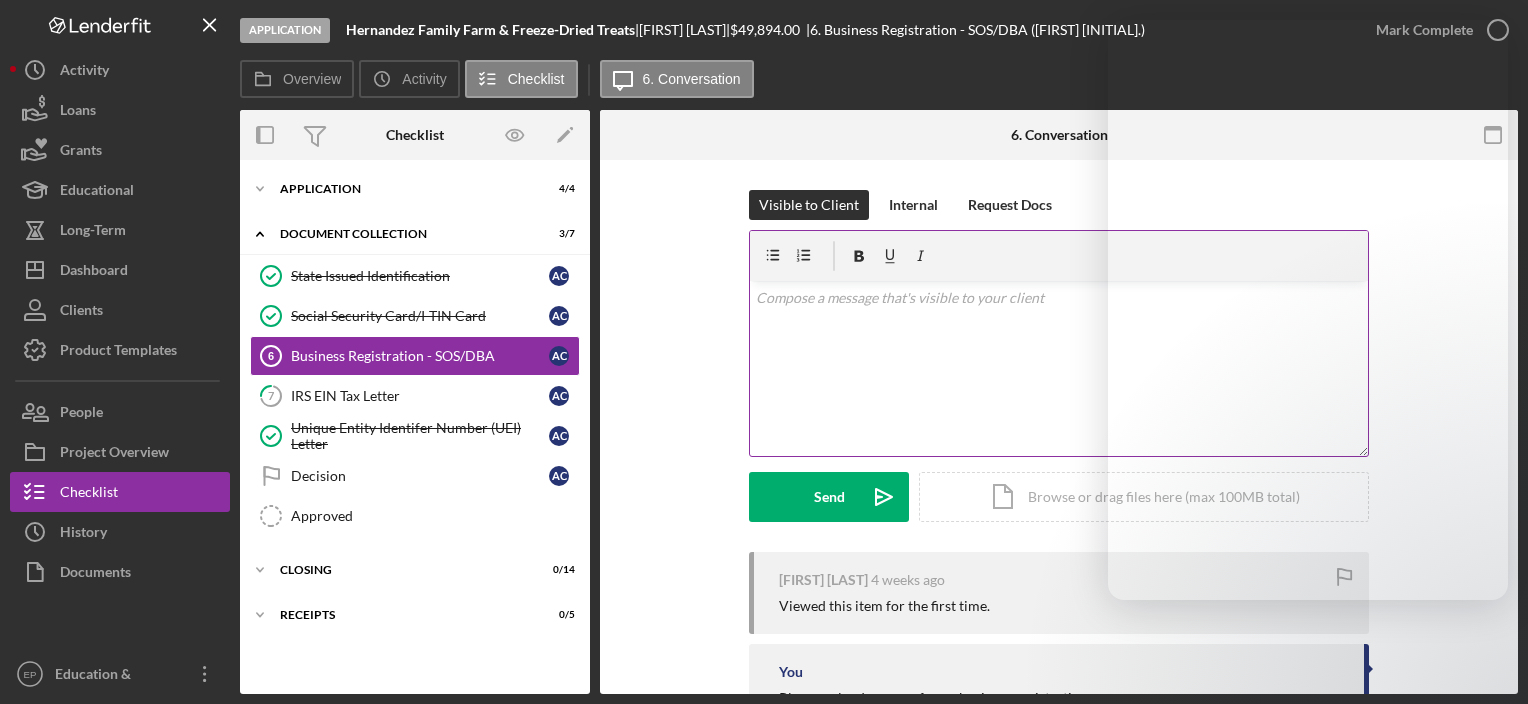 scroll, scrollTop: 0, scrollLeft: 0, axis: both 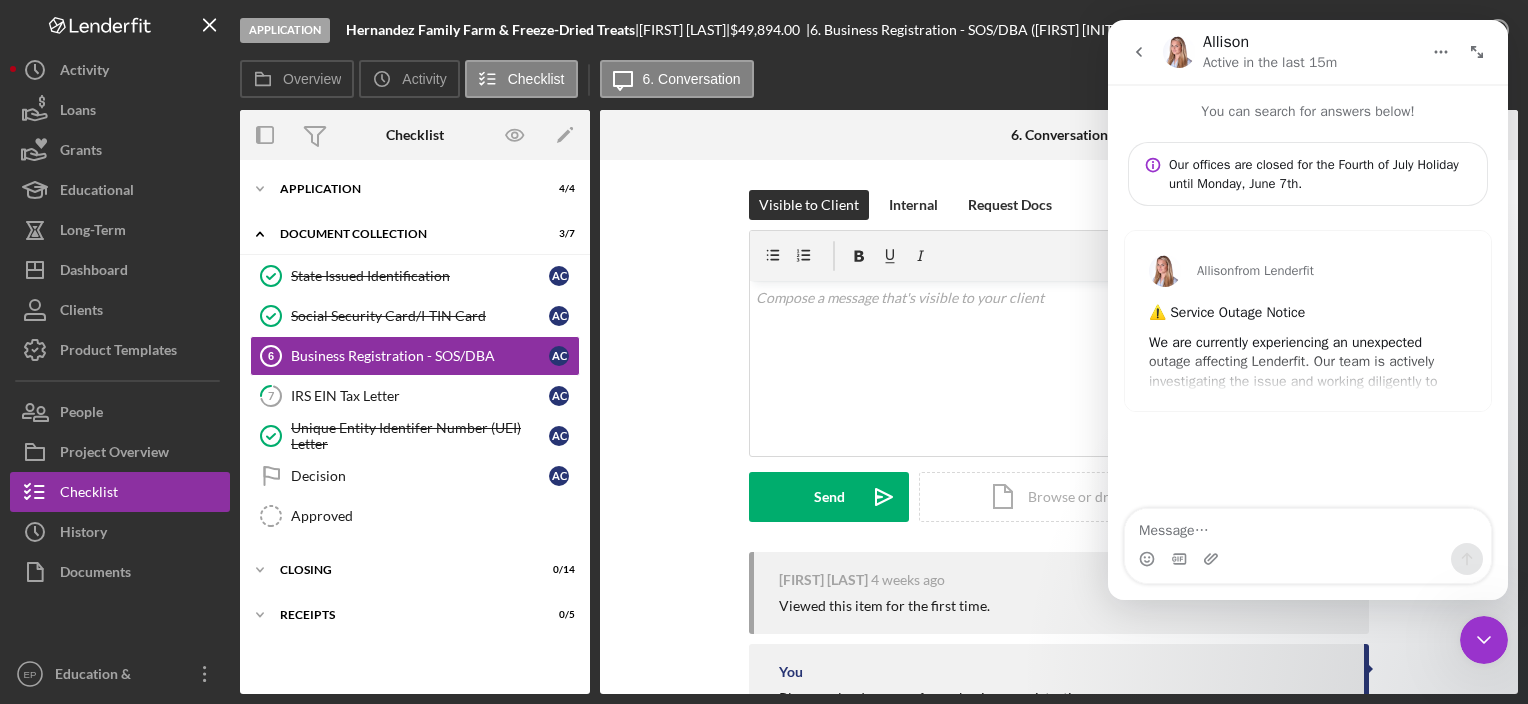 click on "Visible to Client Internal Request Docs v Color teal Color pink Remove color Add row above Add row below Add column before Add column after Merge cells Split cells Remove column Remove row Remove table Send Icon/icon-invite-send Icon/Document Browse or drag files here (max 100MB total) Tap to choose files or take a photo Cancel Send Icon/icon-invite-send" at bounding box center [1059, 371] 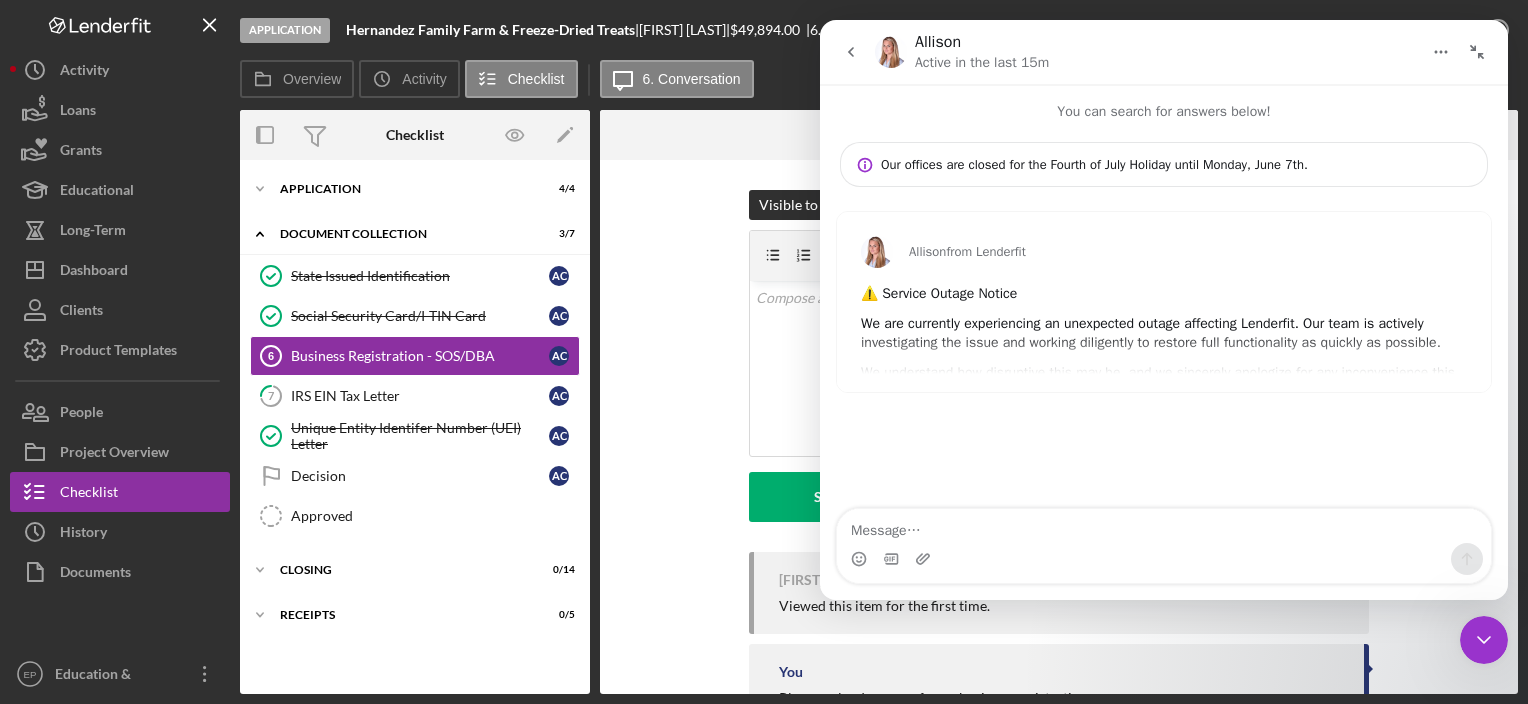 click 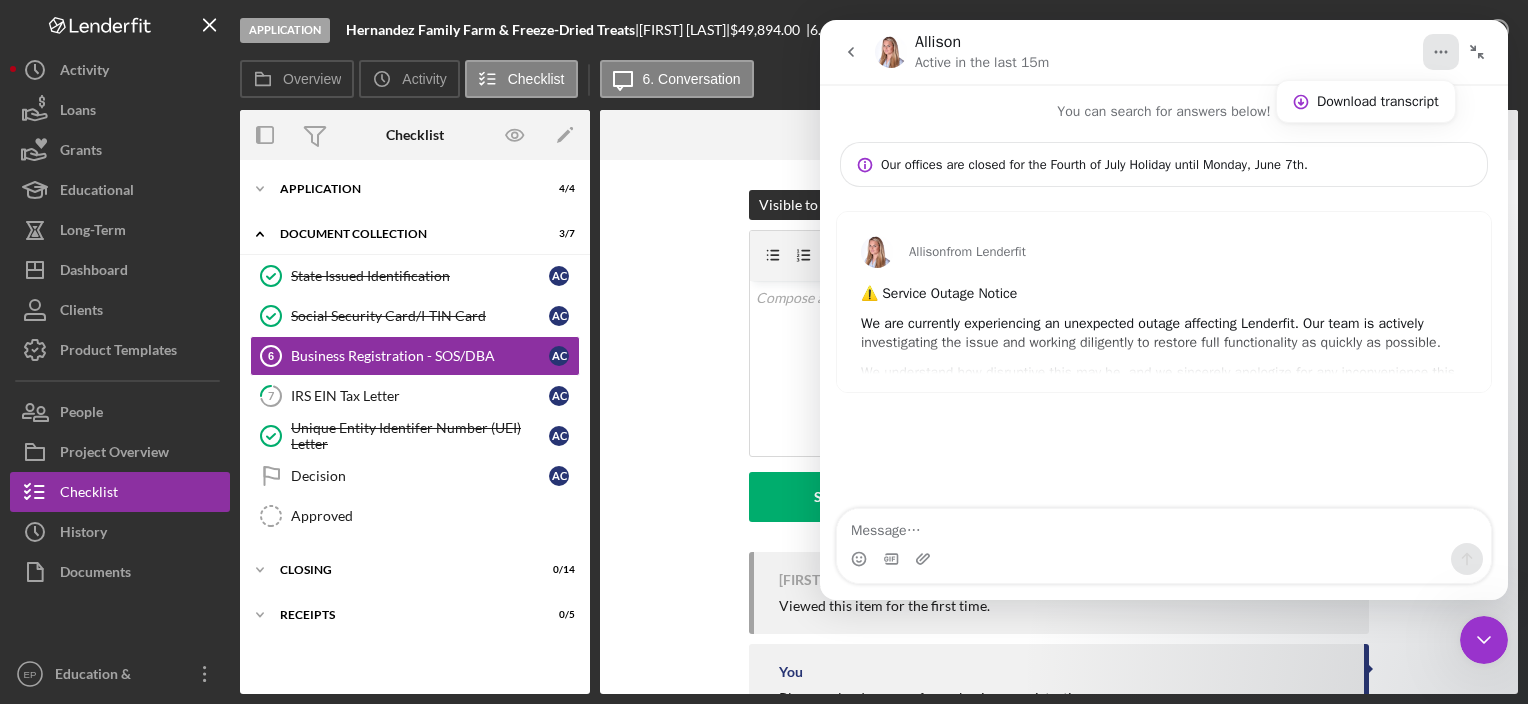 click 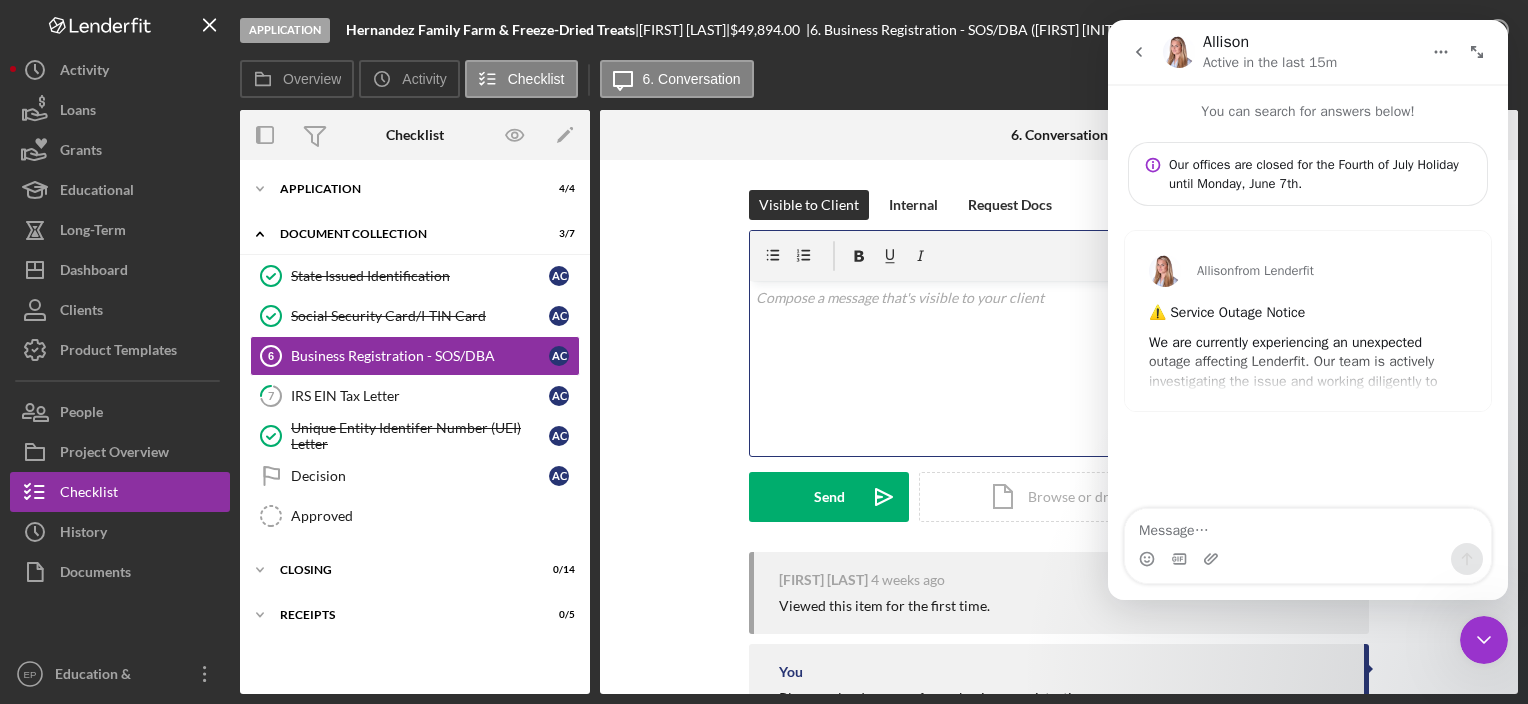click at bounding box center (1059, 298) 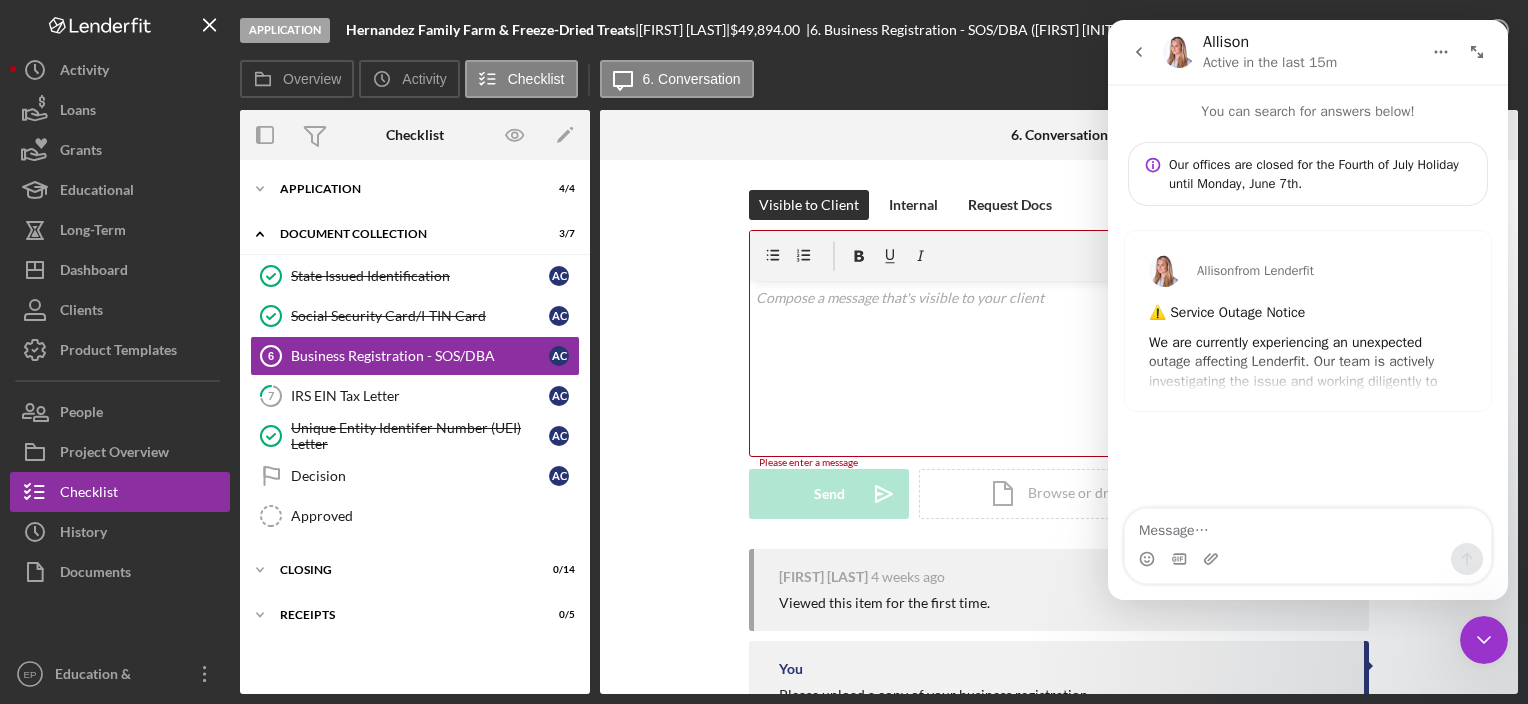 click 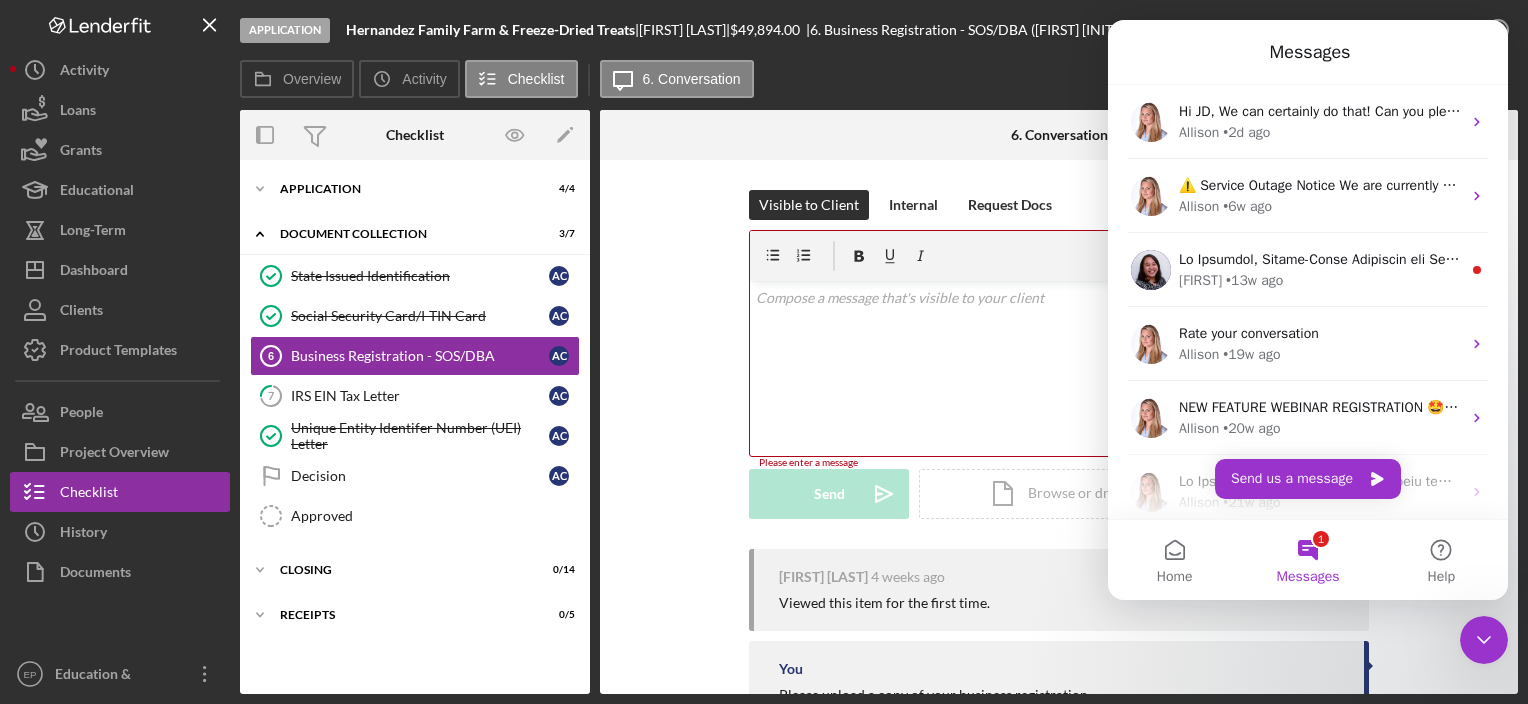 drag, startPoint x: 1495, startPoint y: 0, endPoint x: 670, endPoint y: 217, distance: 853.0615 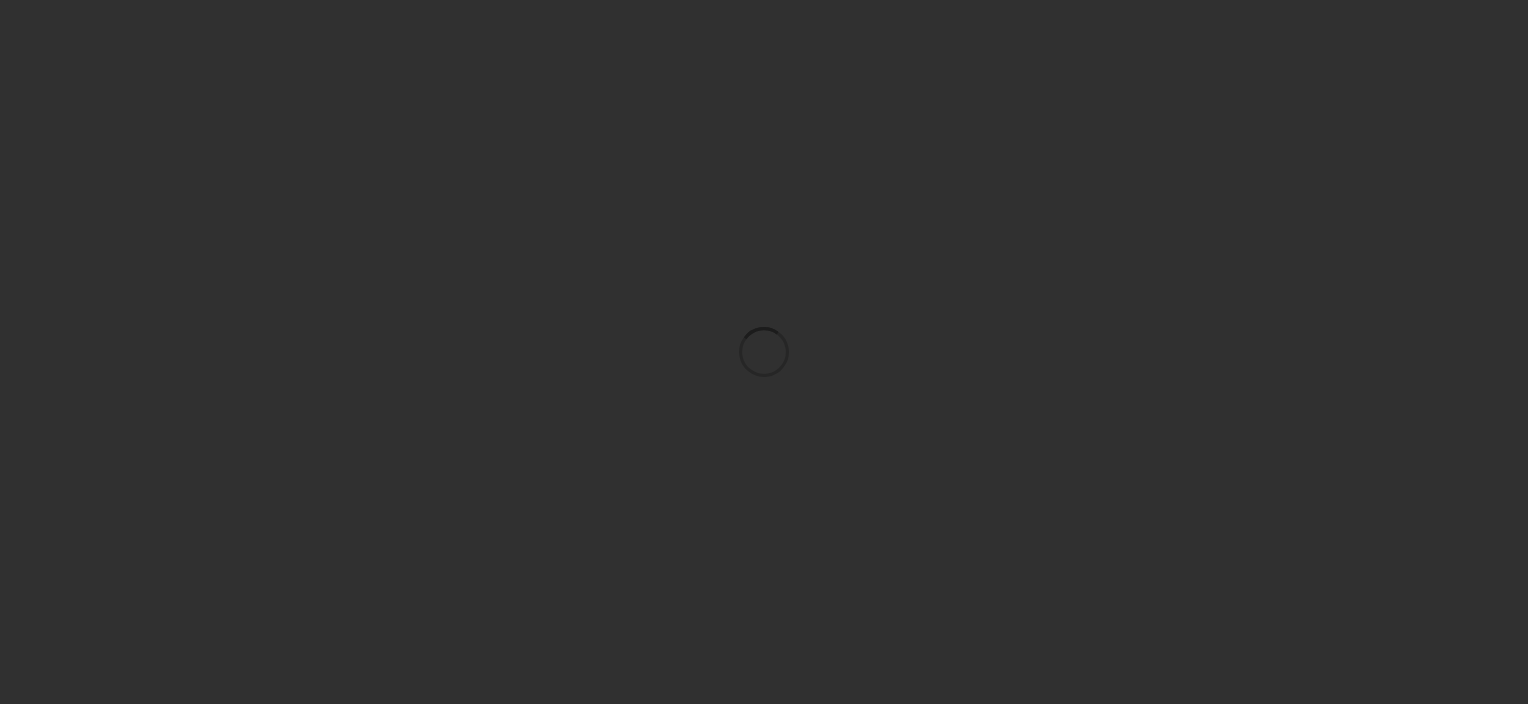 scroll, scrollTop: 0, scrollLeft: 0, axis: both 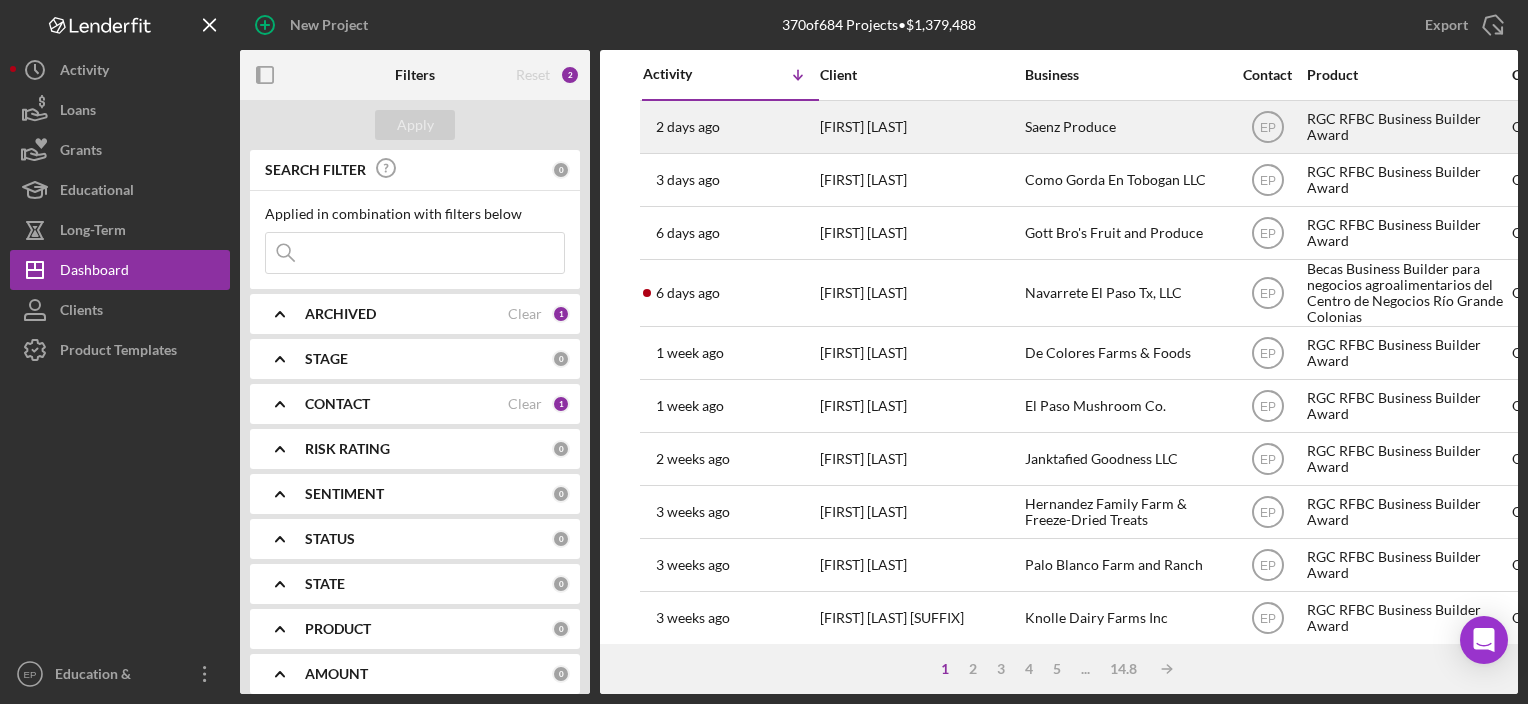 click on "2 days ago" at bounding box center (688, 127) 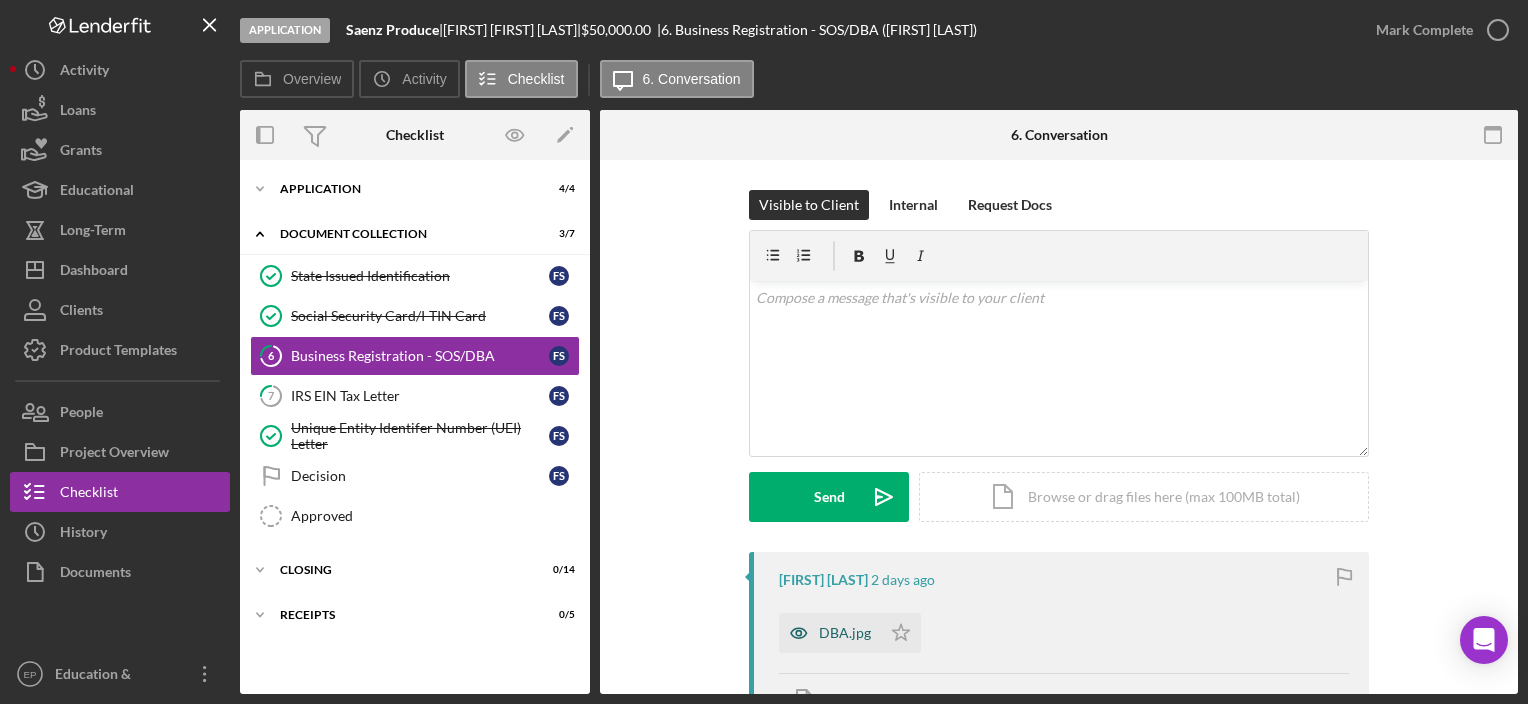 click on "DBA.jpg" at bounding box center (845, 633) 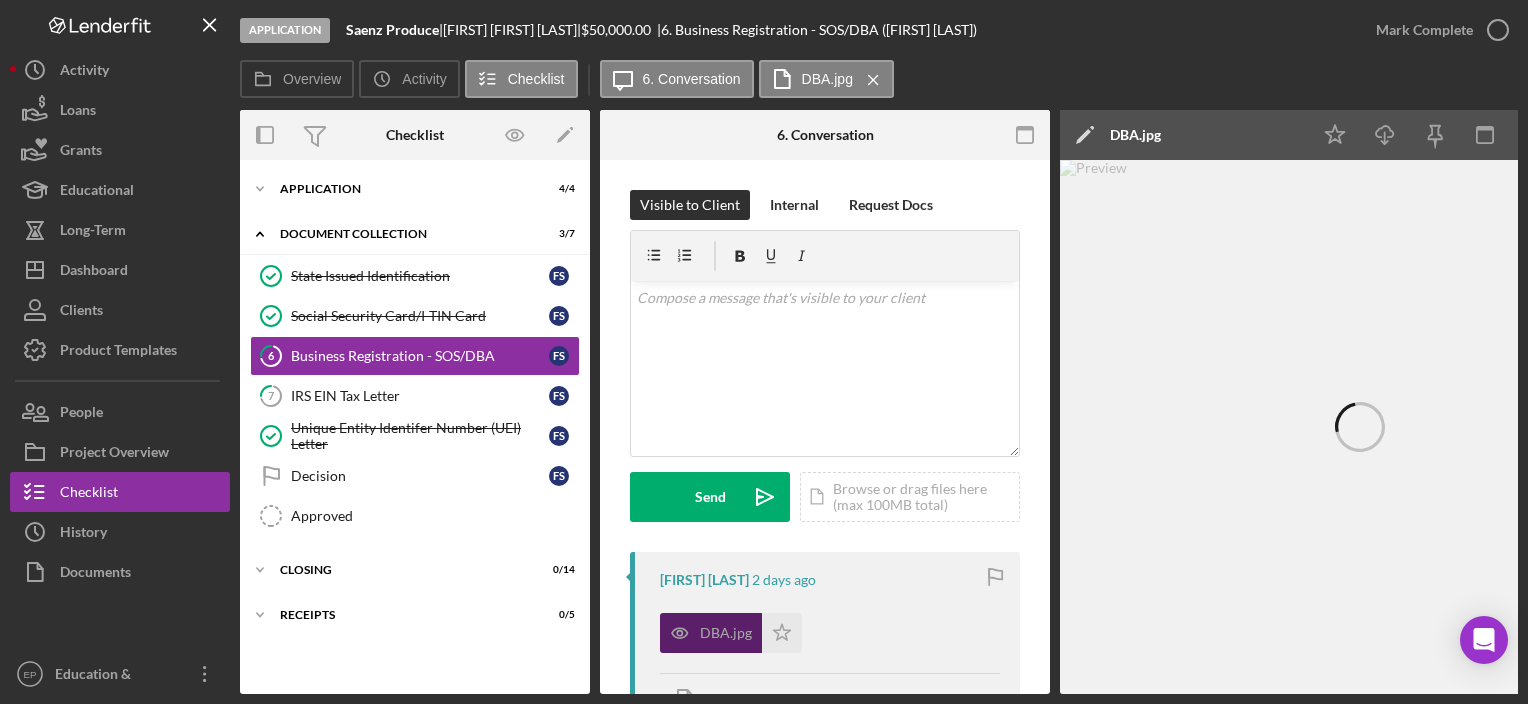 click on "DBA.jpg" at bounding box center [726, 633] 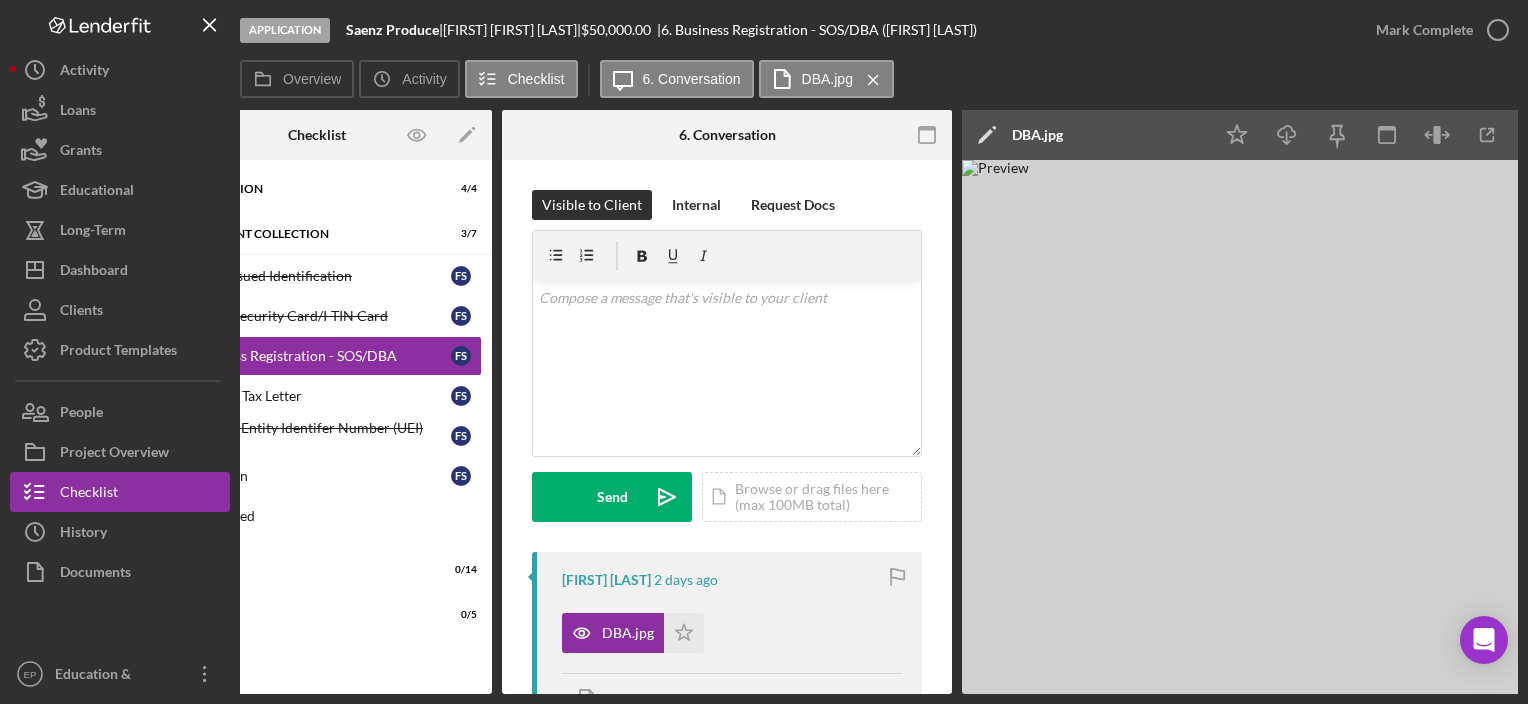 scroll, scrollTop: 0, scrollLeft: 100, axis: horizontal 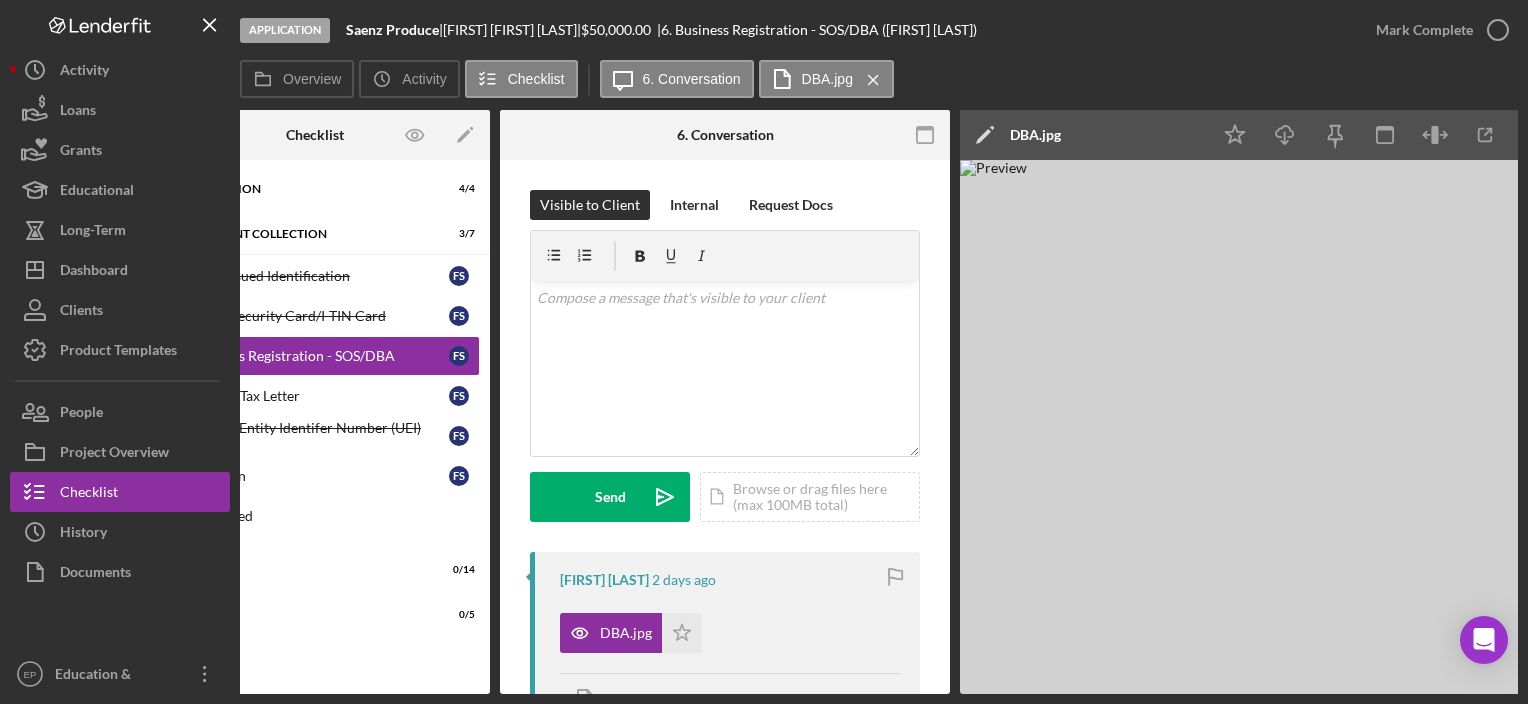 click on "Application Saenz Produce   |   [FIRST]   [LAST]   |   $50,000.00    |   6. Business Registration - SOS/DBA ([FIRST] [LAST]) Mark Complete Overview Icon/History Activity Checklist Icon/Message 6. Conversation DBA.jpg Icon/Menu Close Overview Overview Edit Icon/Edit Status Ongoing Risk Rating Sentiment Rating 5 Product RGC RFBC Business Builder Award Created Date [DATE] Started Date [DATE] Closing Goal [DATE] Amount $50,000.00 Contact Icon/User Photo EP Education & Training Team   PeopleFund Account Executive Stage Application Weekly Status Update No Inactivity Alerts No Key Ratios Edit Icon/Edit DSCR Collateral Coverage DTI LTV Global DSCR Global Collateral Coverage Global DTI NOI Recommendation Edit Icon/Edit Payment Type Amount Down Payment Closing Fee Include closing fee in amount financed? No Origination Fee Include origination fee in amount financed? No Amount Financed Closing Date First Payment Date Maturity Date Resolution Edit Icon/Edit Resolved On New 4 /" at bounding box center (764, 352) 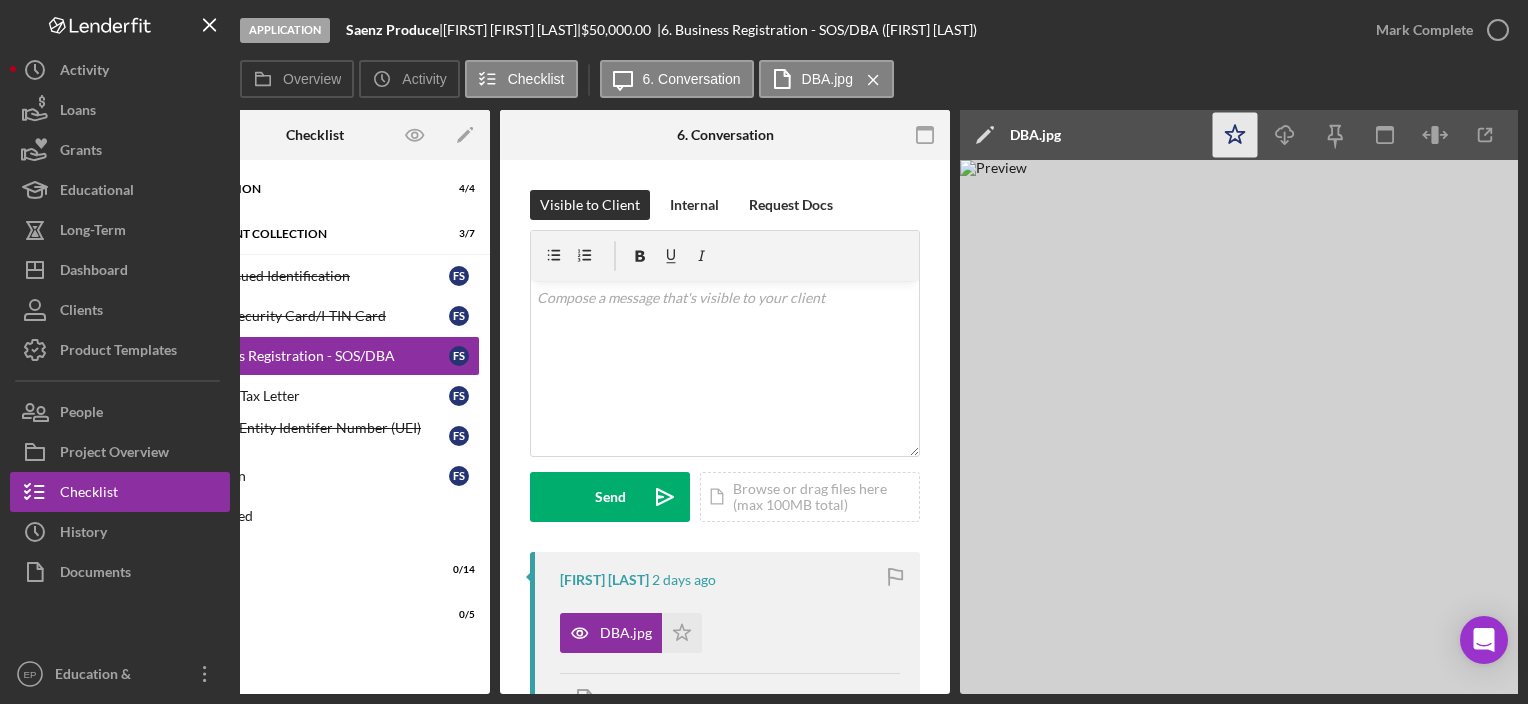 click 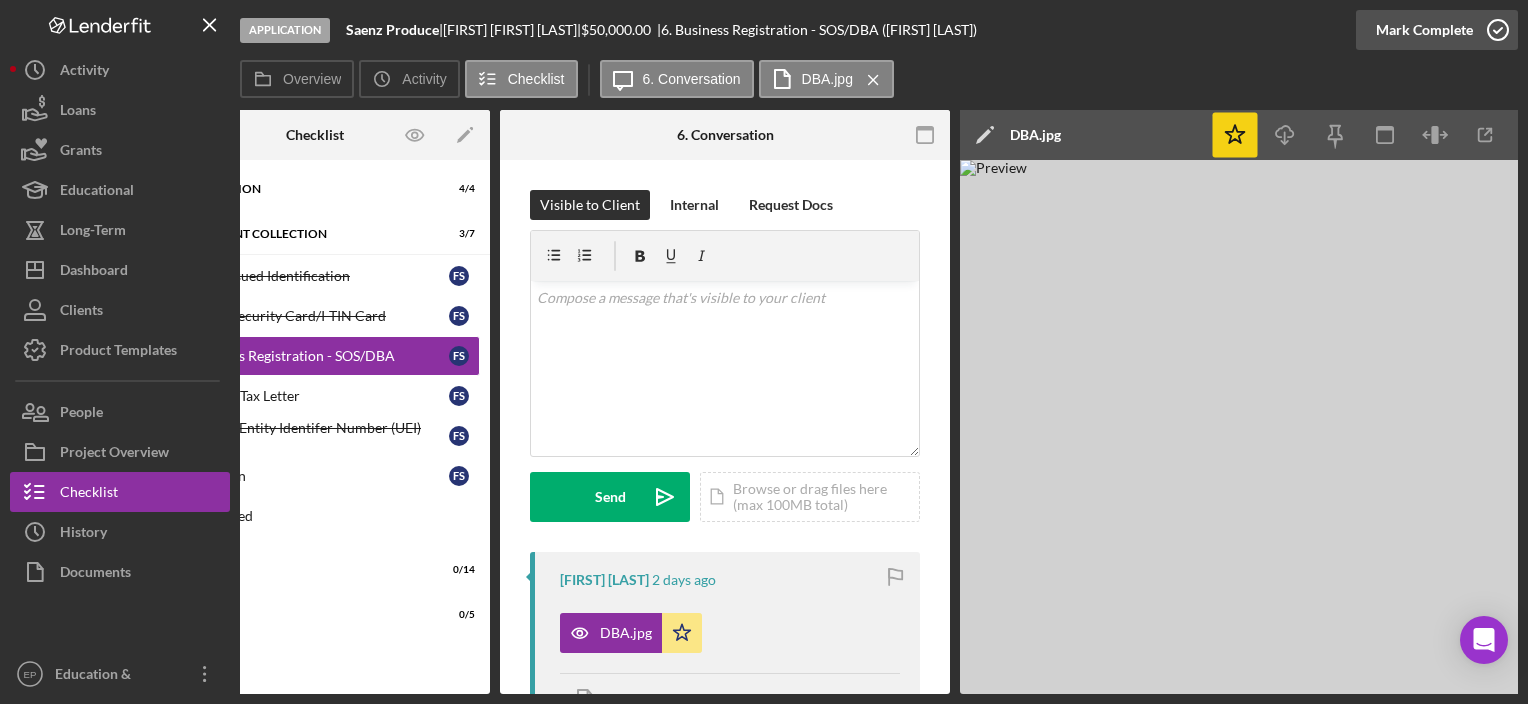 click 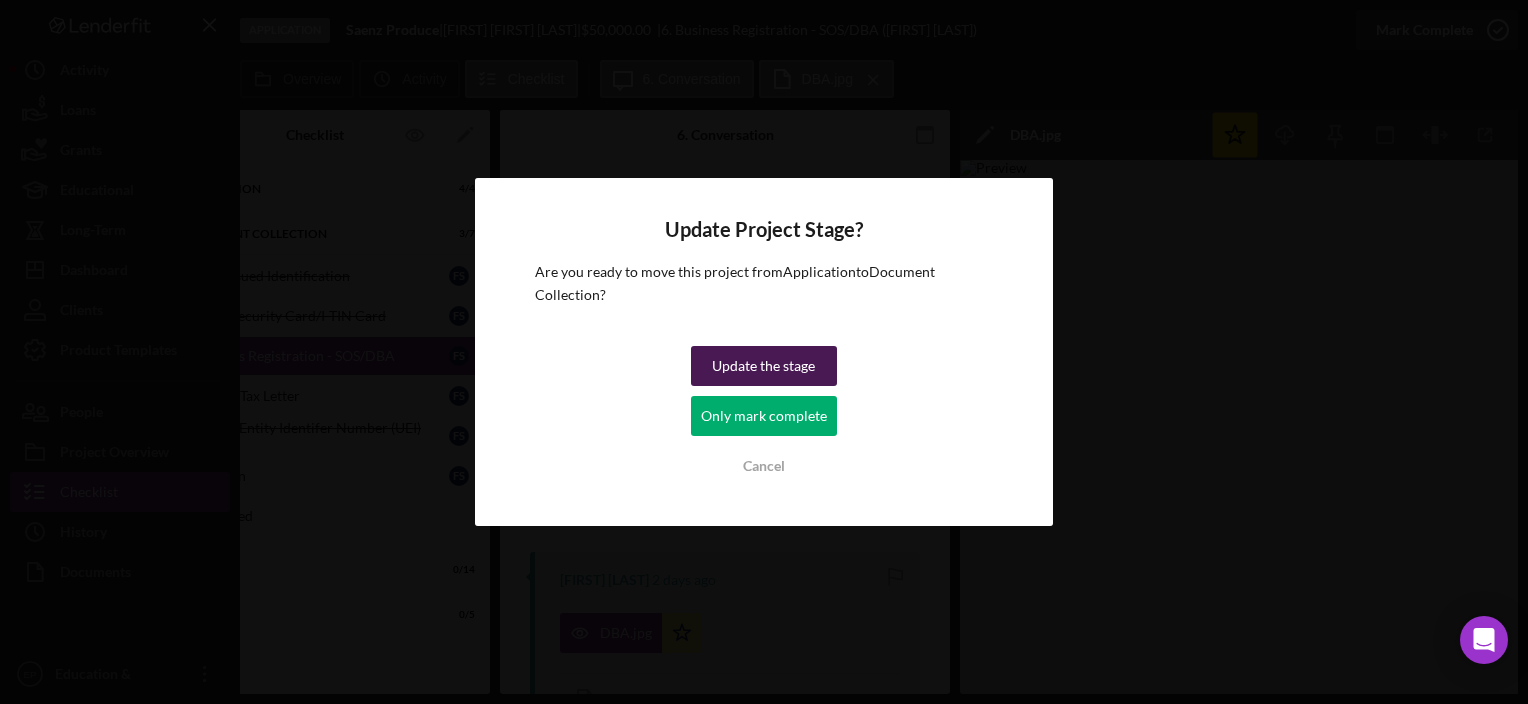 click on "Update the stage" at bounding box center [763, 366] 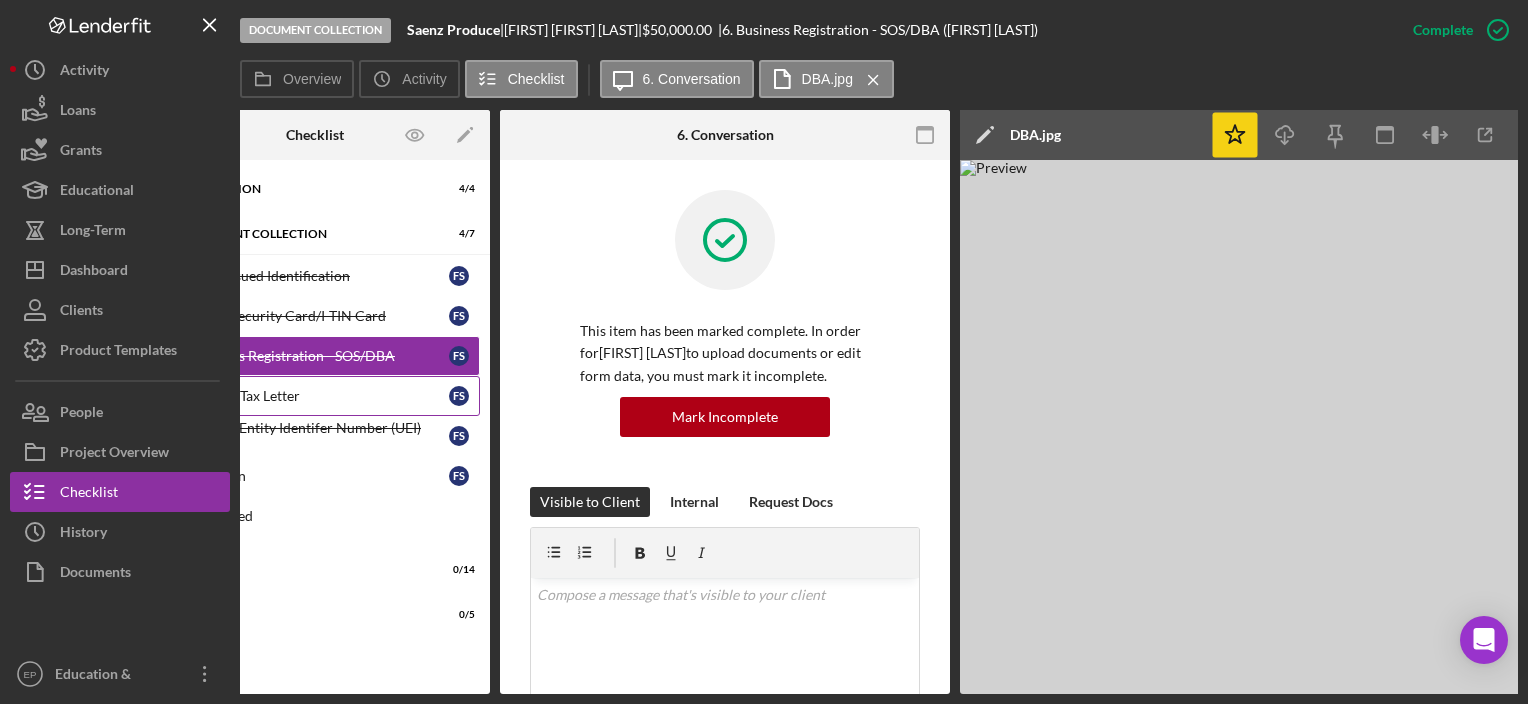 click on "IRS EIN Tax Letter" at bounding box center [320, 396] 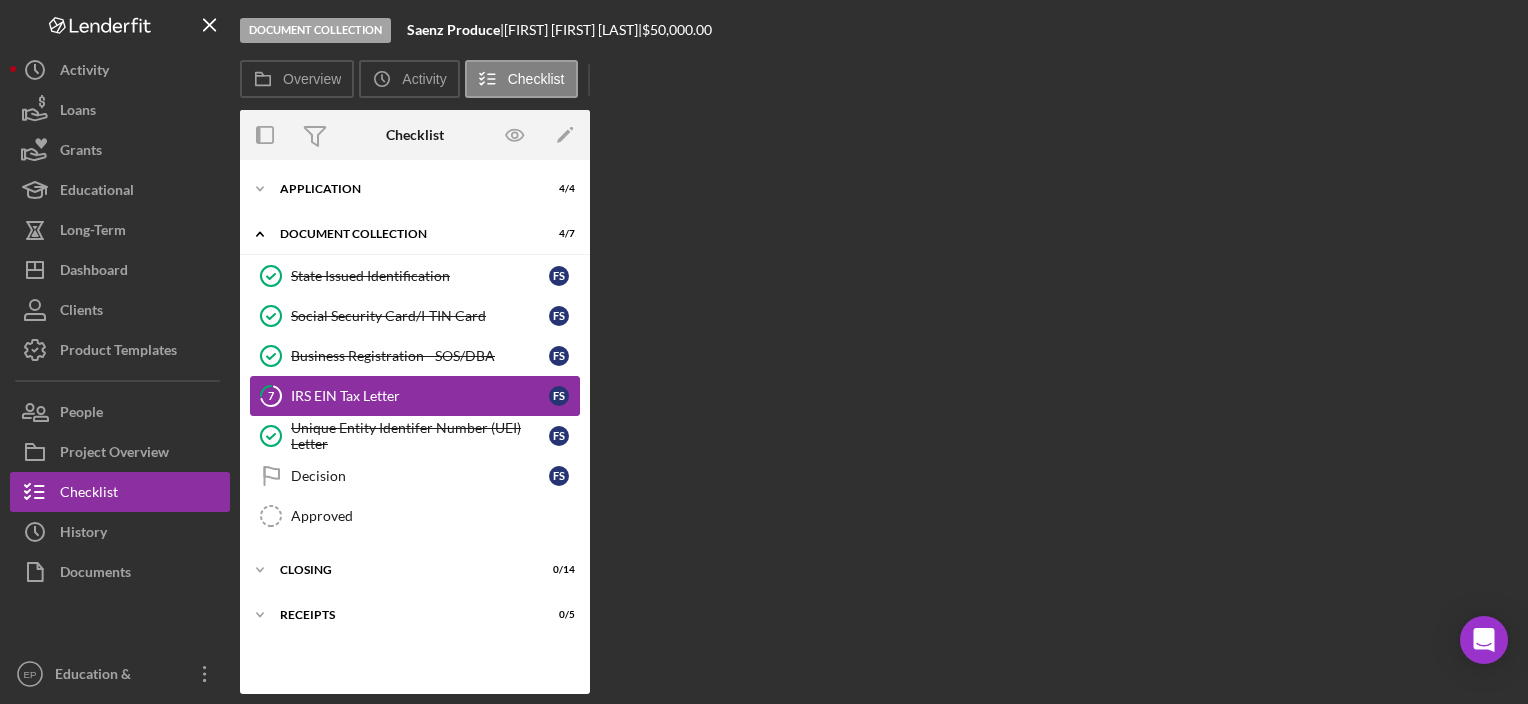 scroll, scrollTop: 0, scrollLeft: 0, axis: both 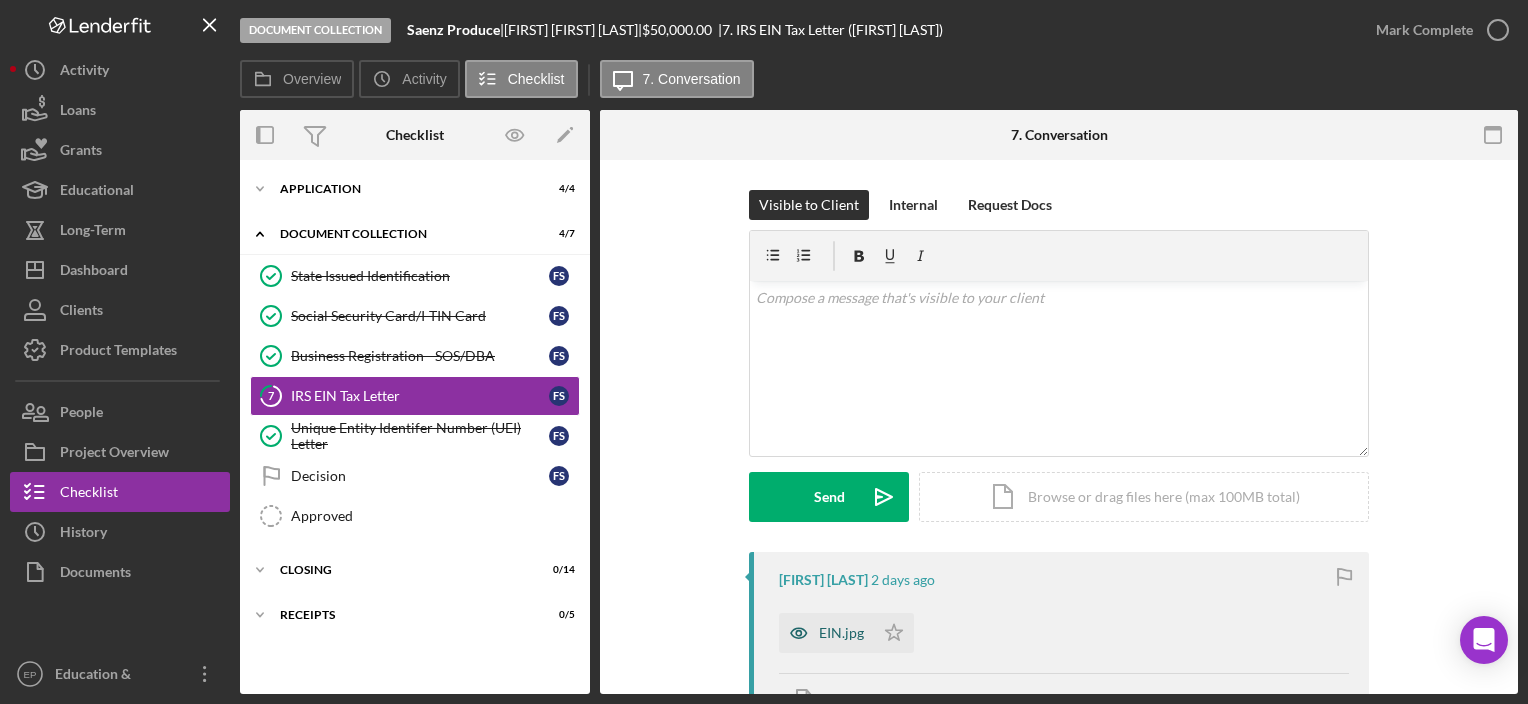 click on "EIN.jpg" at bounding box center (841, 633) 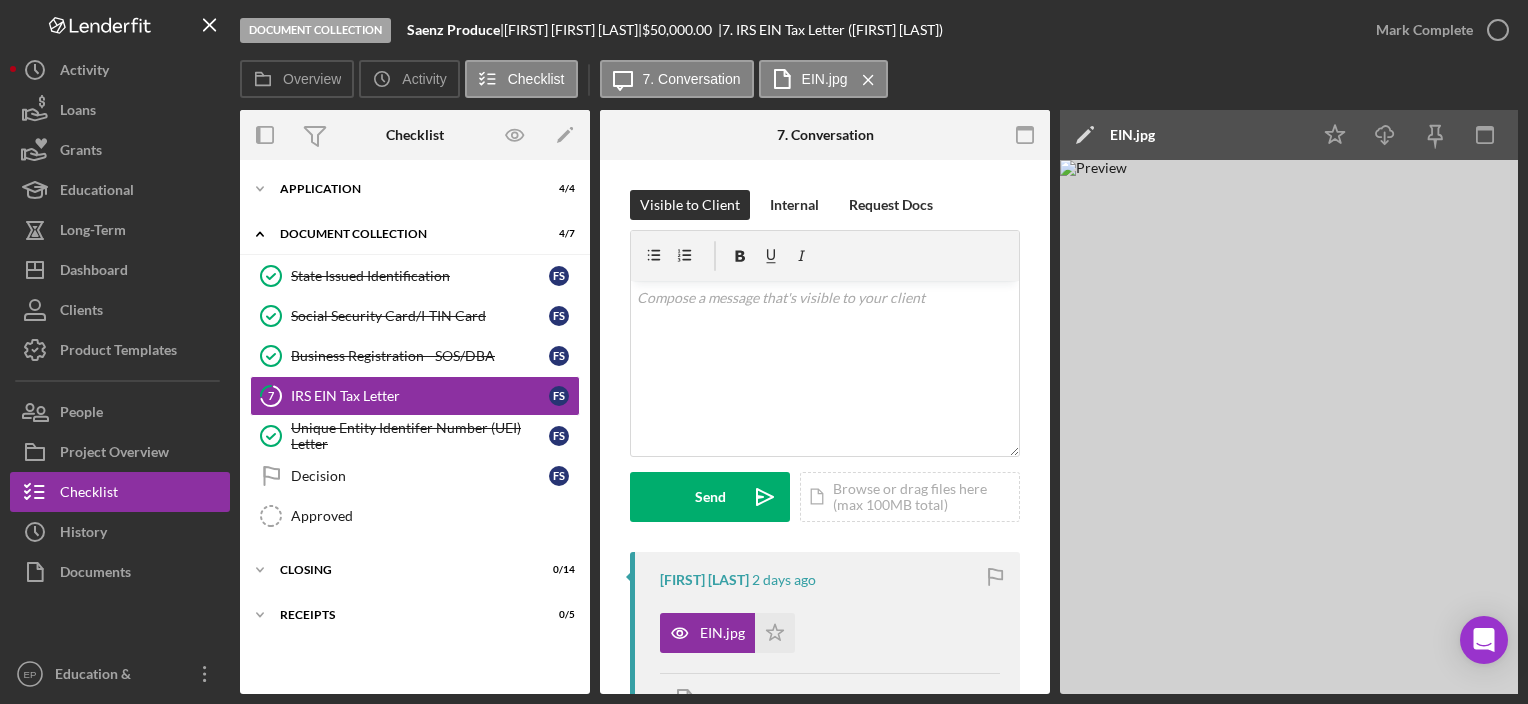 click at bounding box center [1360, 427] 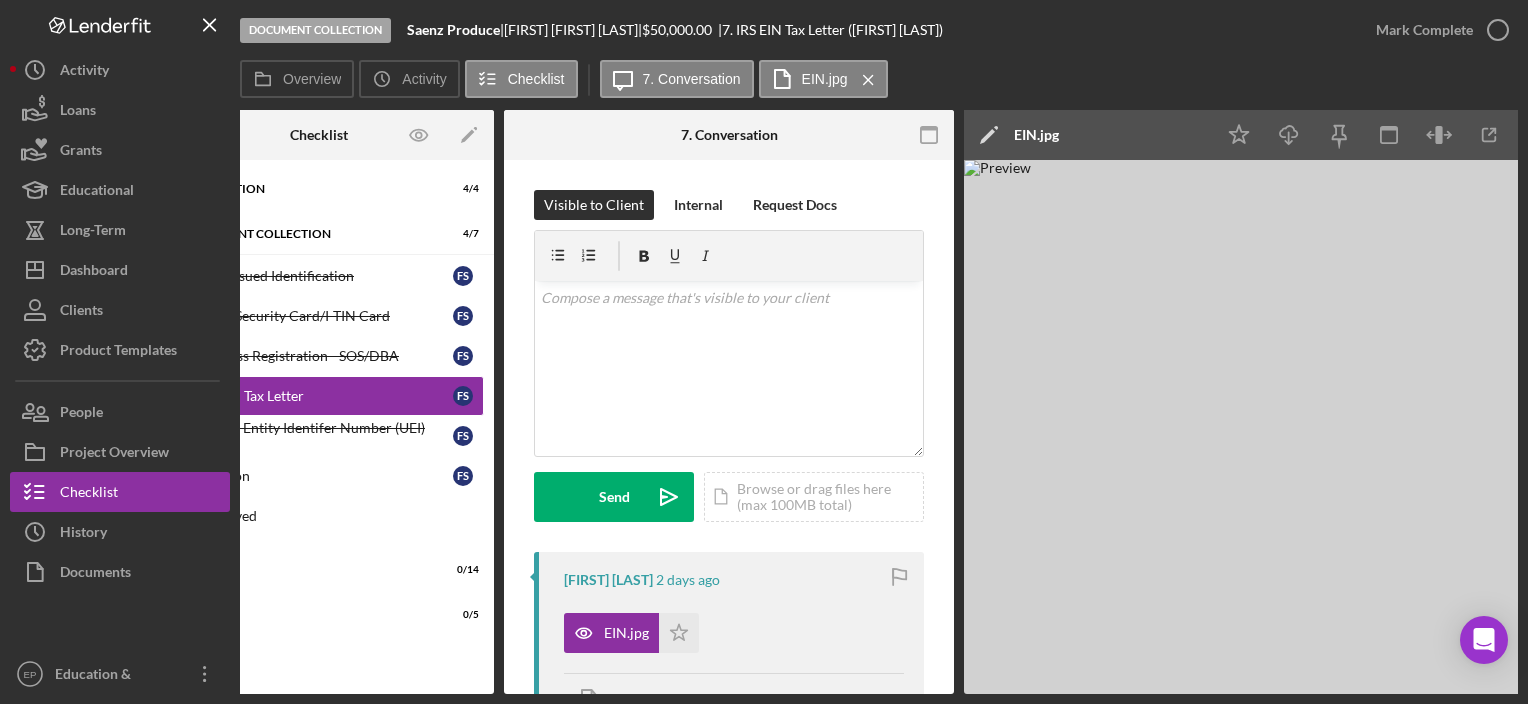 scroll, scrollTop: 0, scrollLeft: 141, axis: horizontal 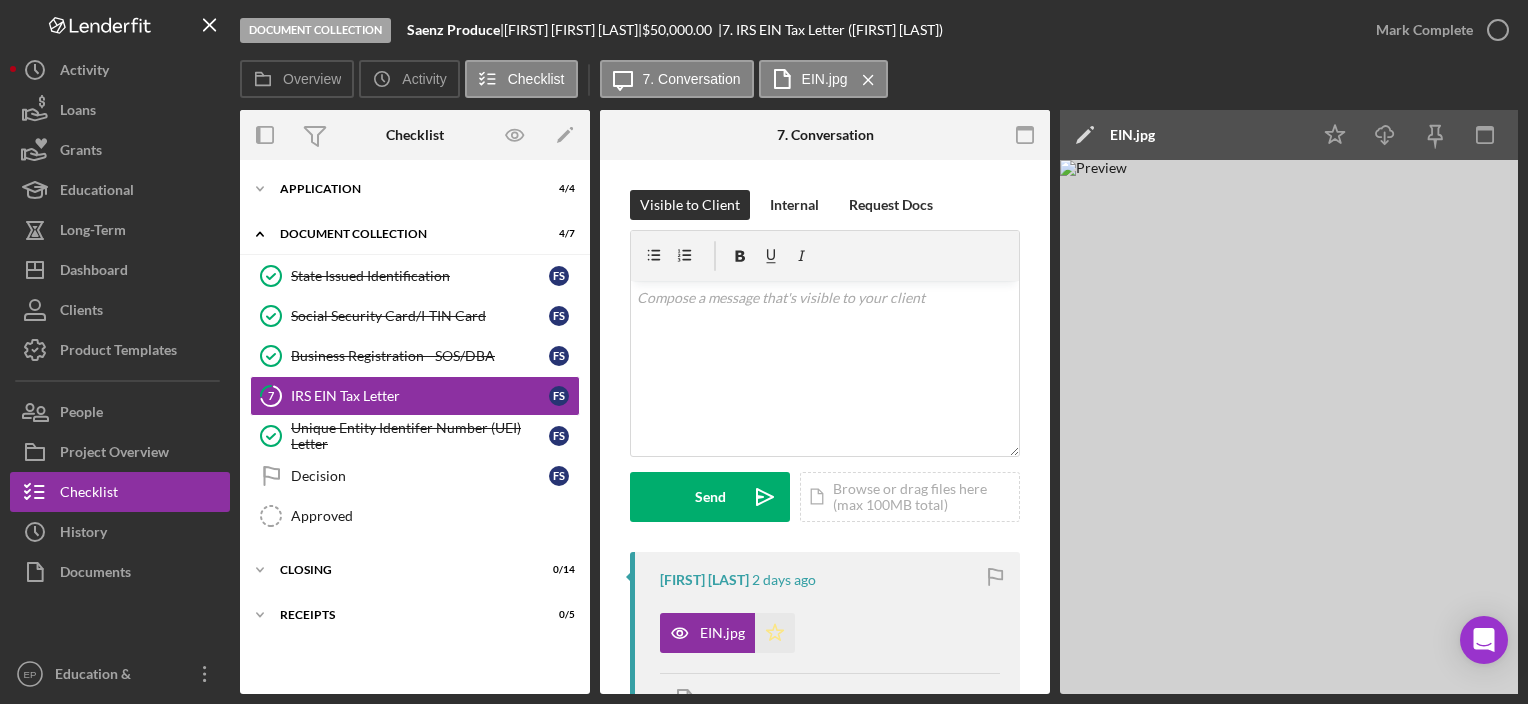 click 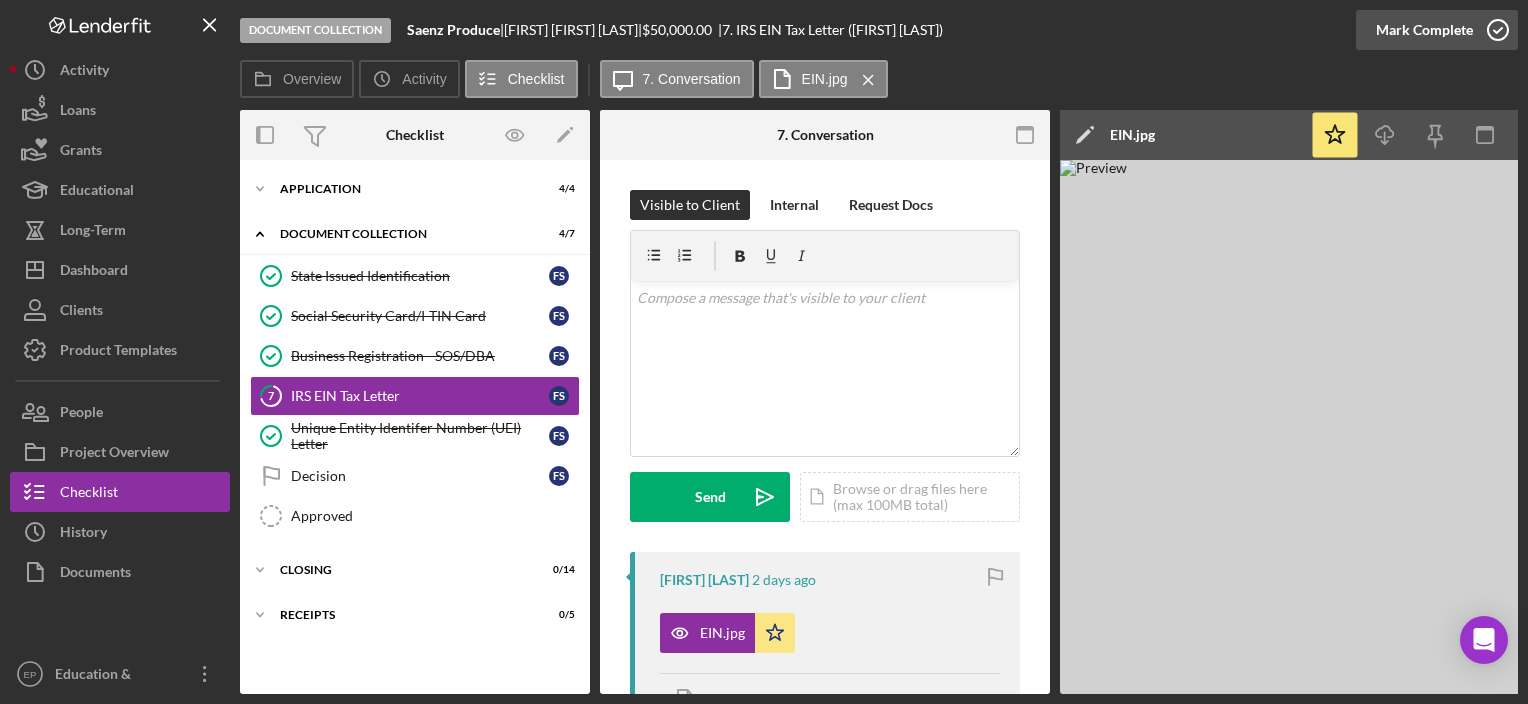 click 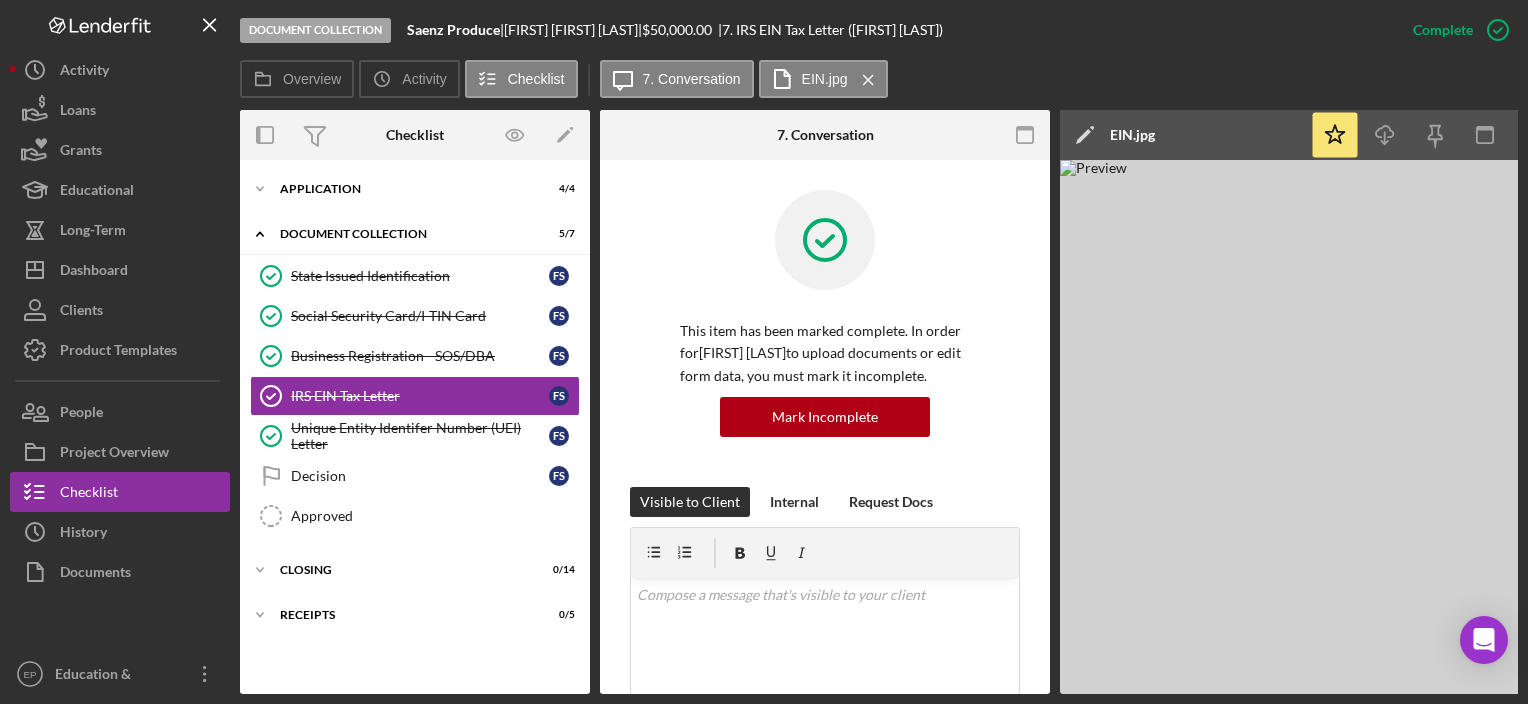 click on "This item has been marked complete. In order for  [FIRST] [LAST]  to upload documents or edit form data, you must mark it incomplete. Mark Incomplete" at bounding box center [825, 338] 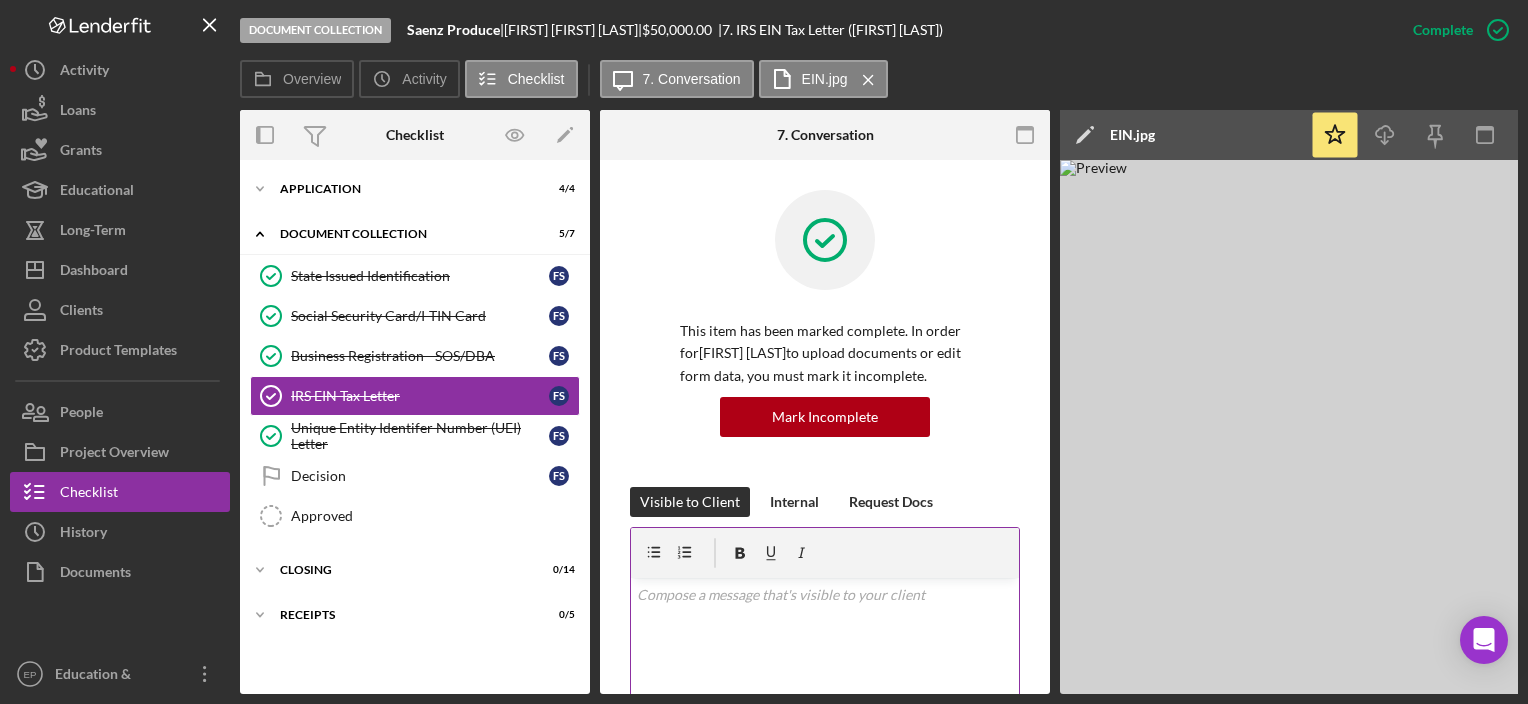 scroll, scrollTop: 77, scrollLeft: 0, axis: vertical 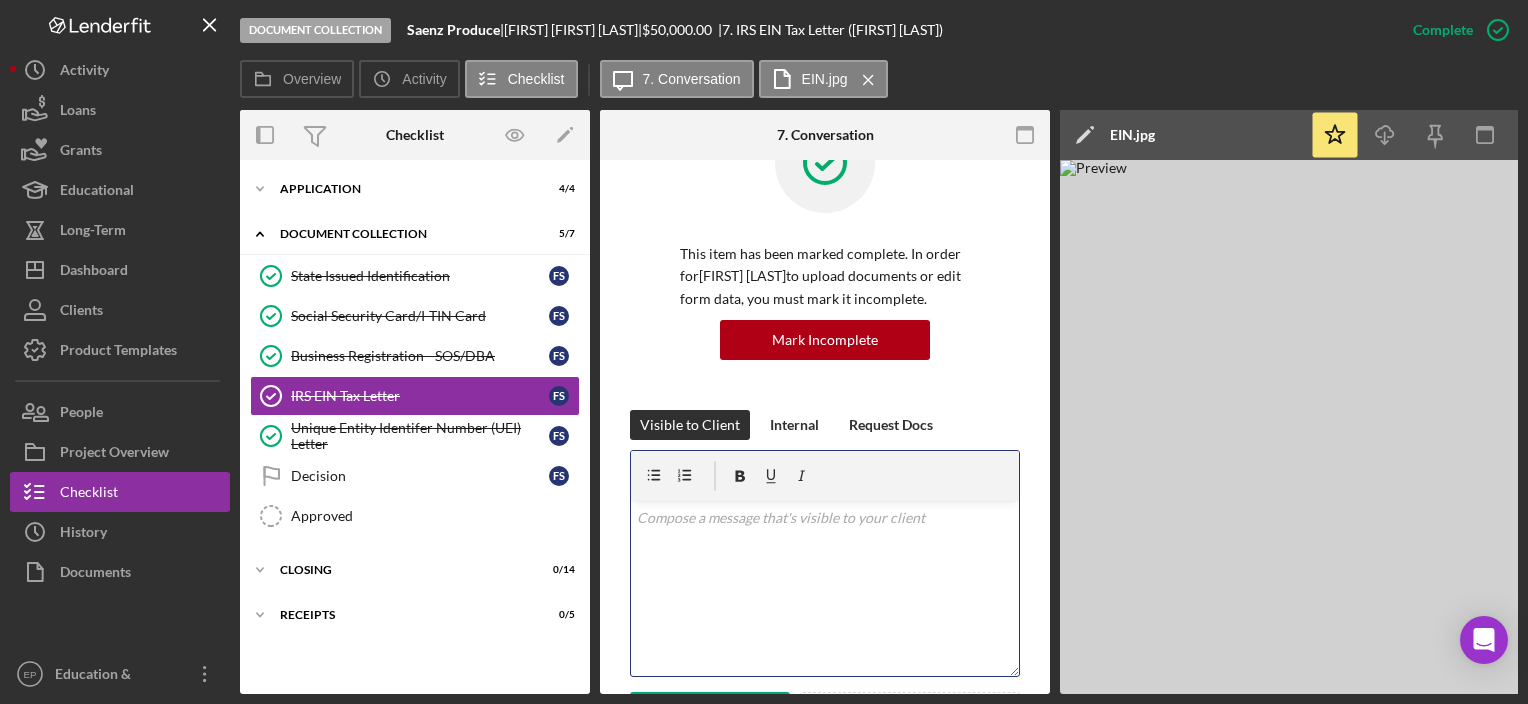 drag, startPoint x: 860, startPoint y: 694, endPoint x: 1058, endPoint y: 661, distance: 200.73117 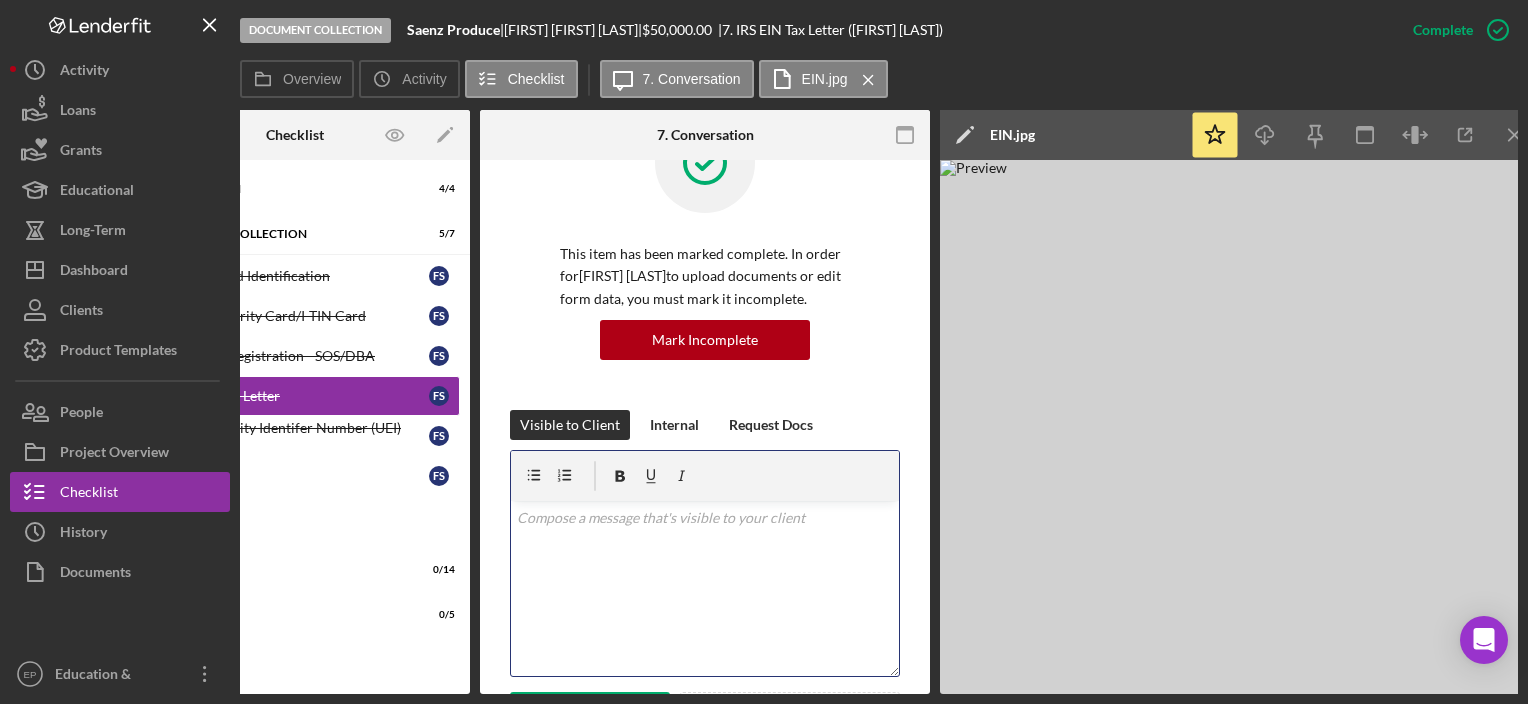 scroll, scrollTop: 0, scrollLeft: 141, axis: horizontal 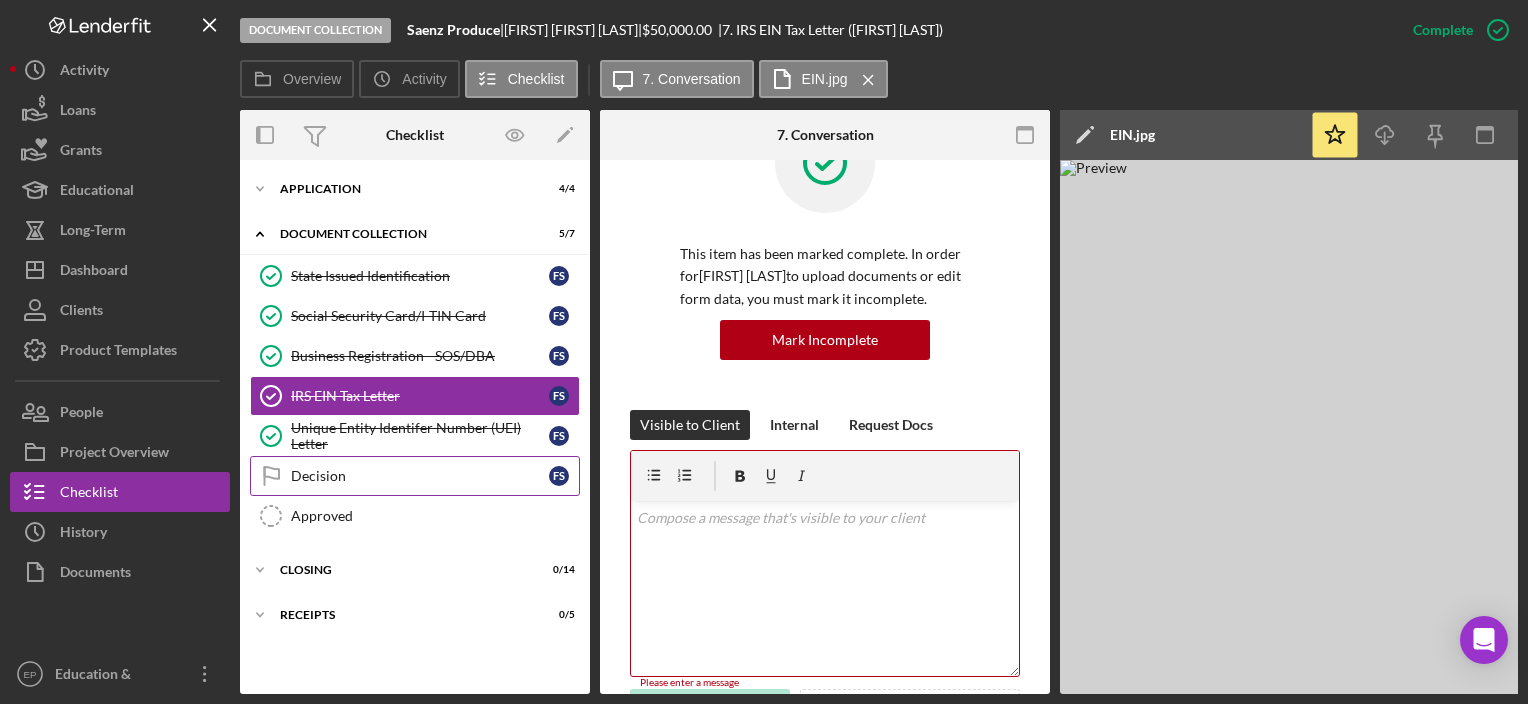 click on "Decision" at bounding box center (420, 476) 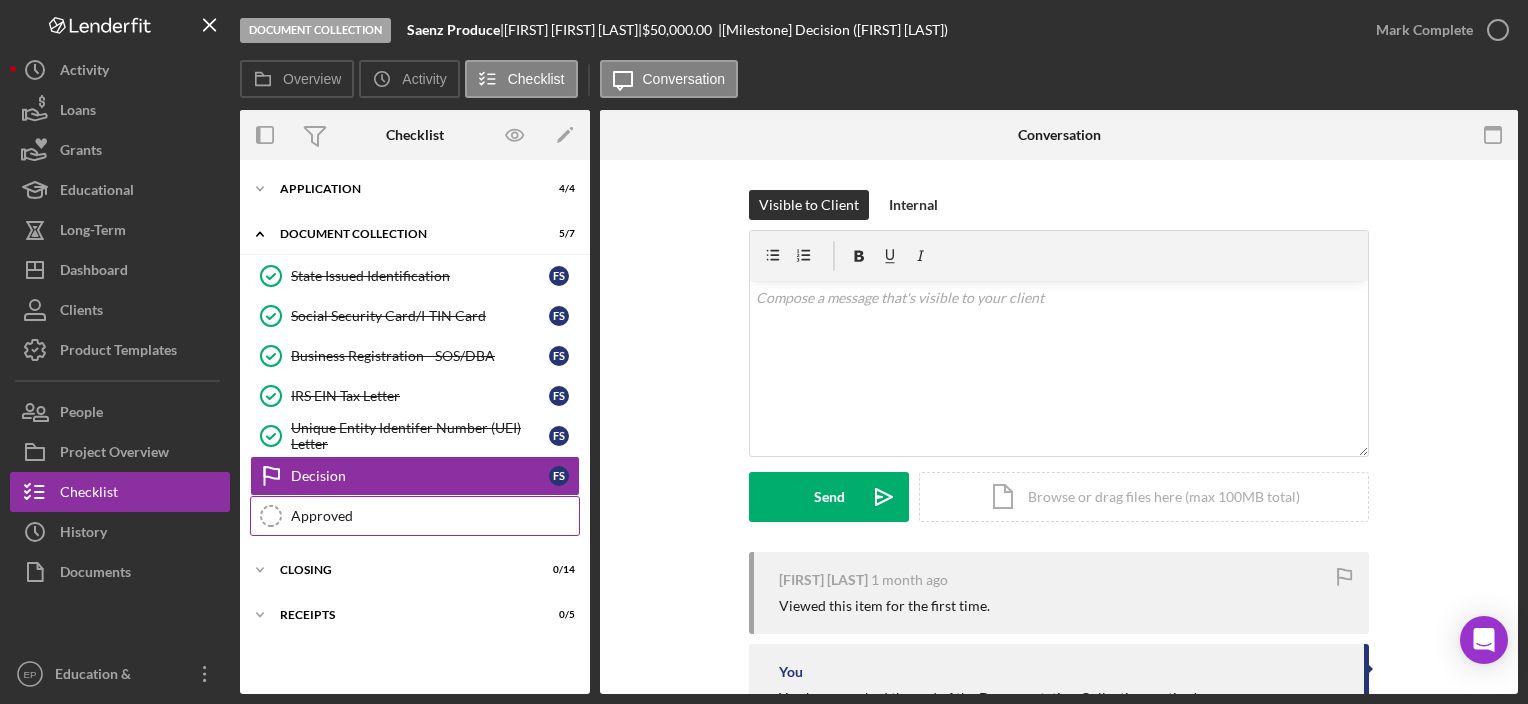 click on "Approved" 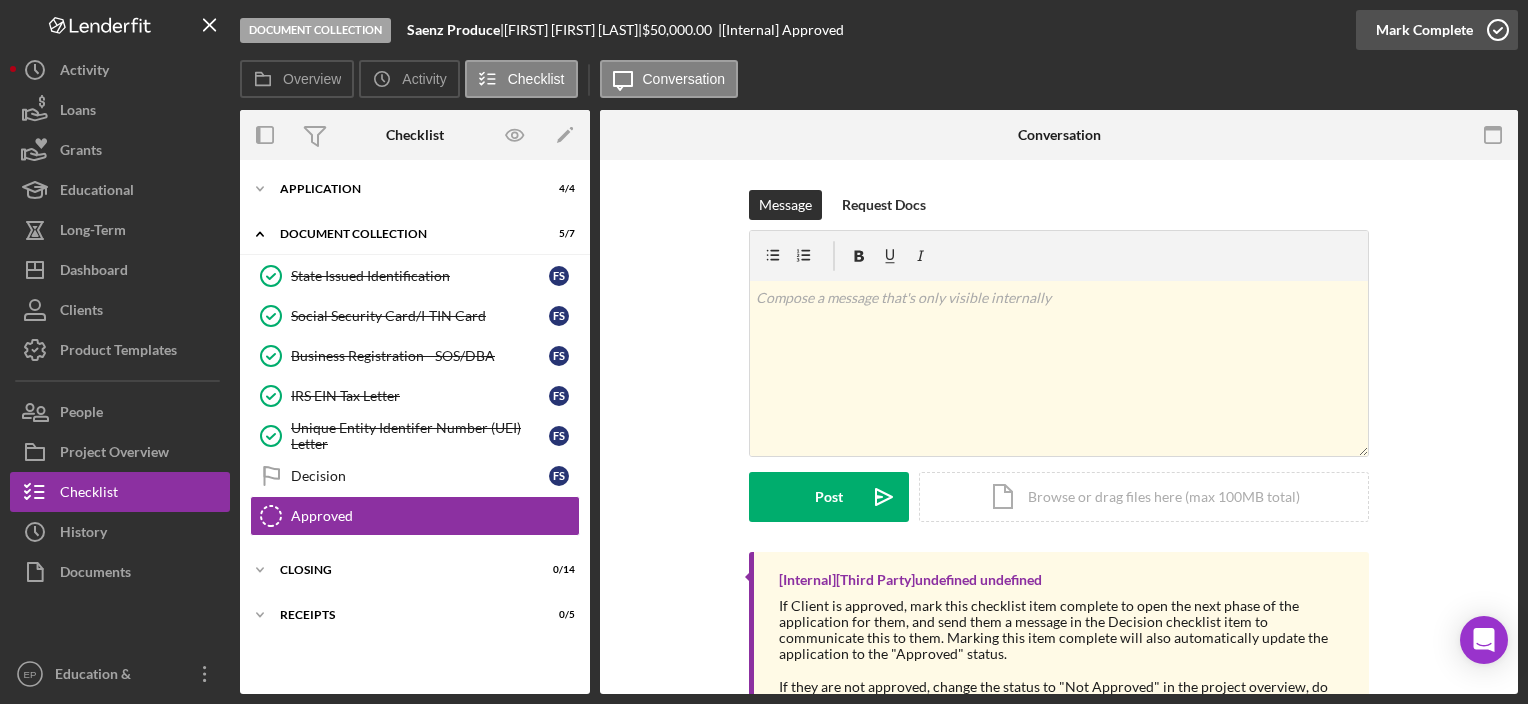 click 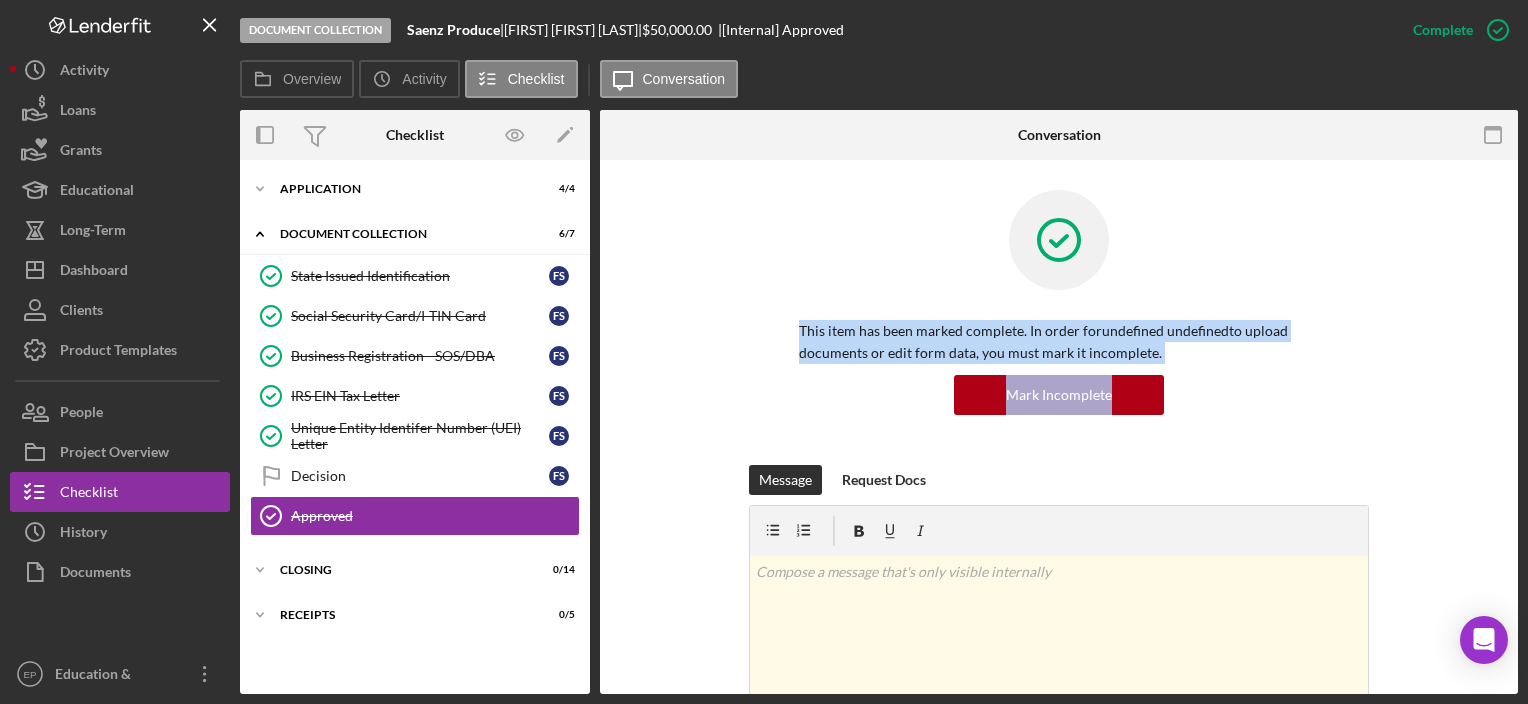 drag, startPoint x: 1520, startPoint y: 279, endPoint x: 1531, endPoint y: 370, distance: 91.66242 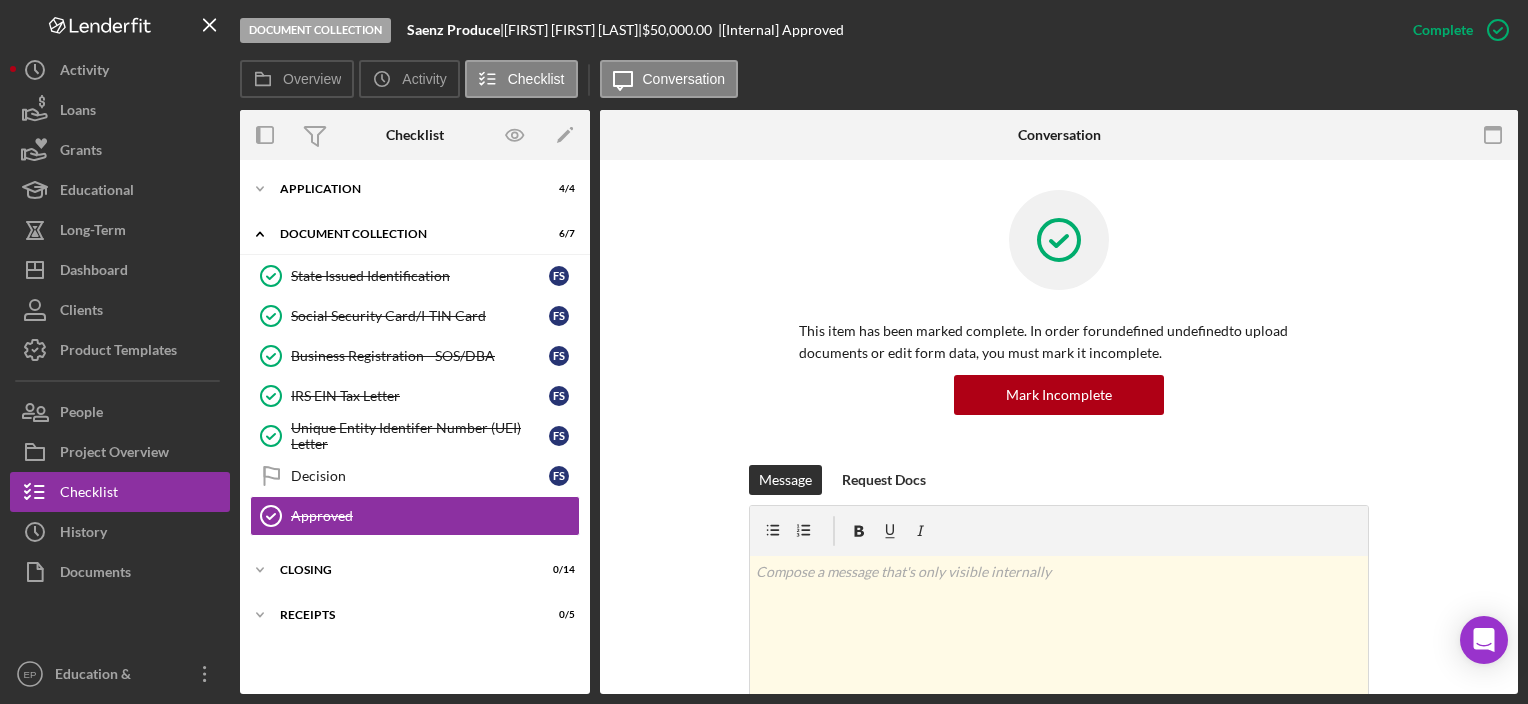 drag, startPoint x: 1531, startPoint y: 370, endPoint x: 1340, endPoint y: 219, distance: 243.47896 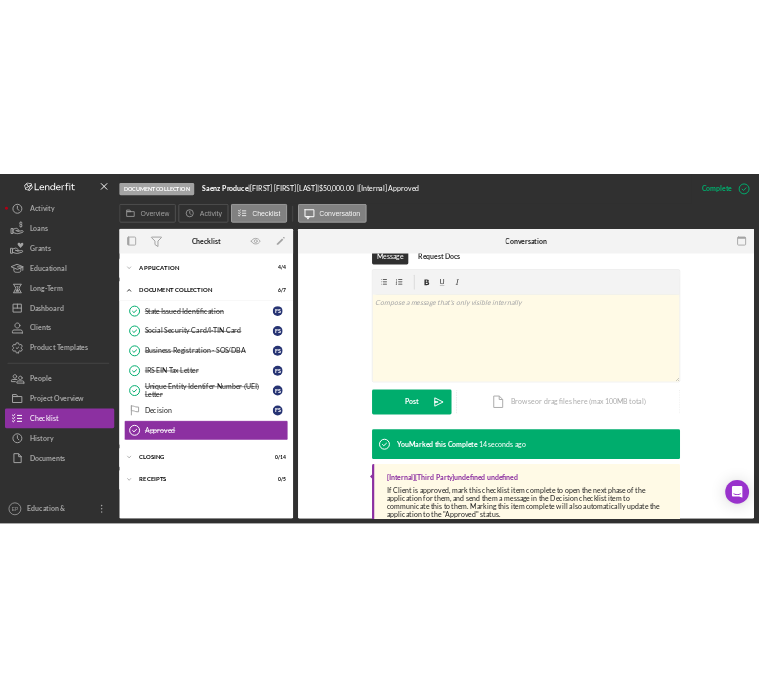 scroll, scrollTop: 323, scrollLeft: 0, axis: vertical 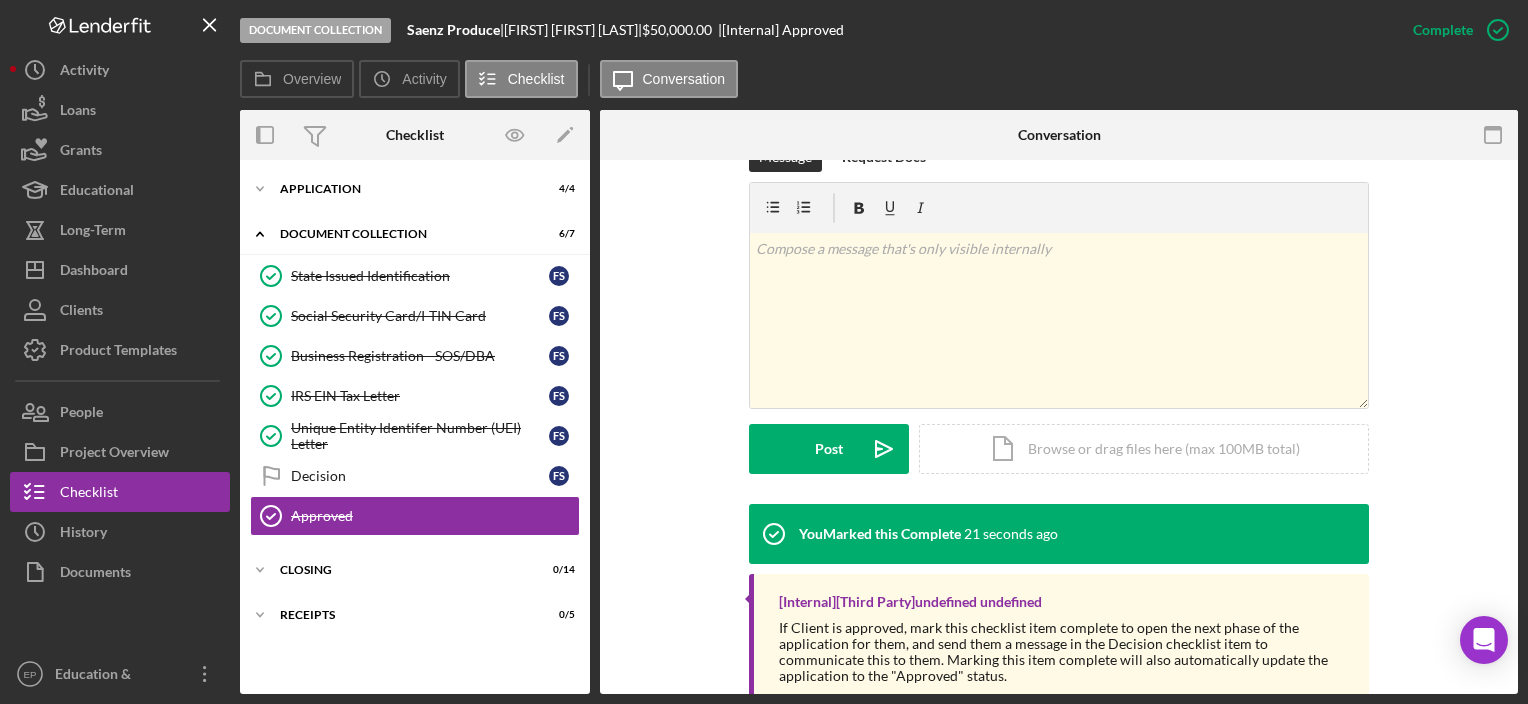 drag, startPoint x: 1524, startPoint y: 378, endPoint x: 1519, endPoint y: 304, distance: 74.168724 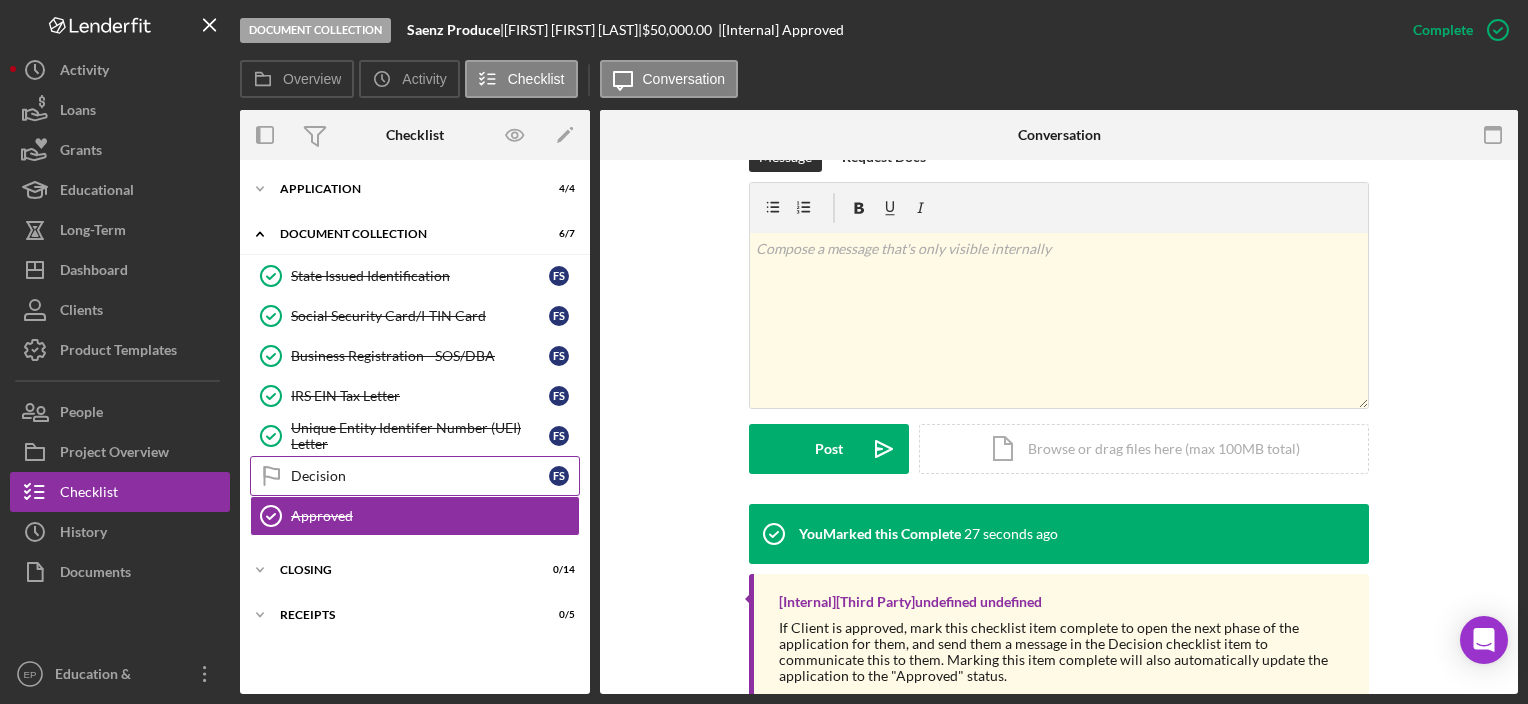 click on "Decision" at bounding box center [420, 476] 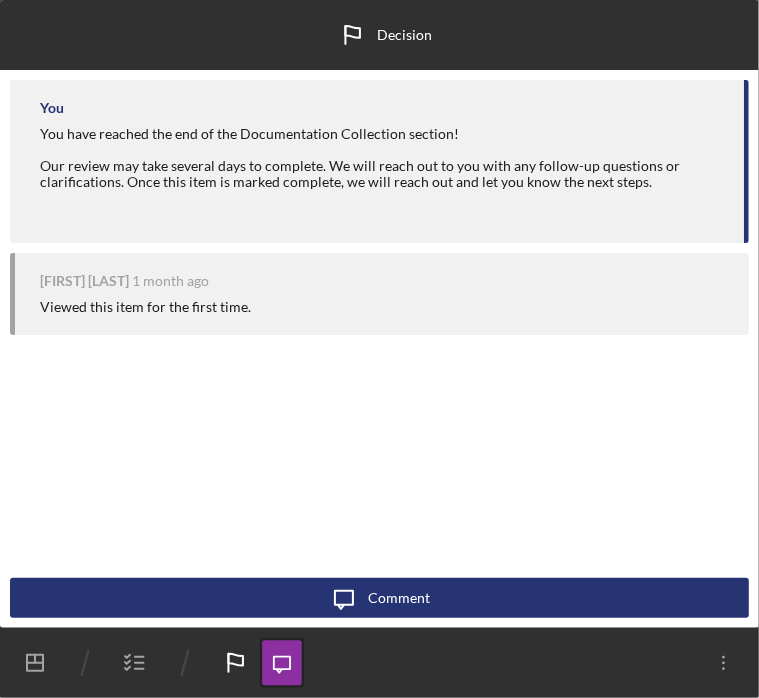 scroll, scrollTop: 0, scrollLeft: 0, axis: both 